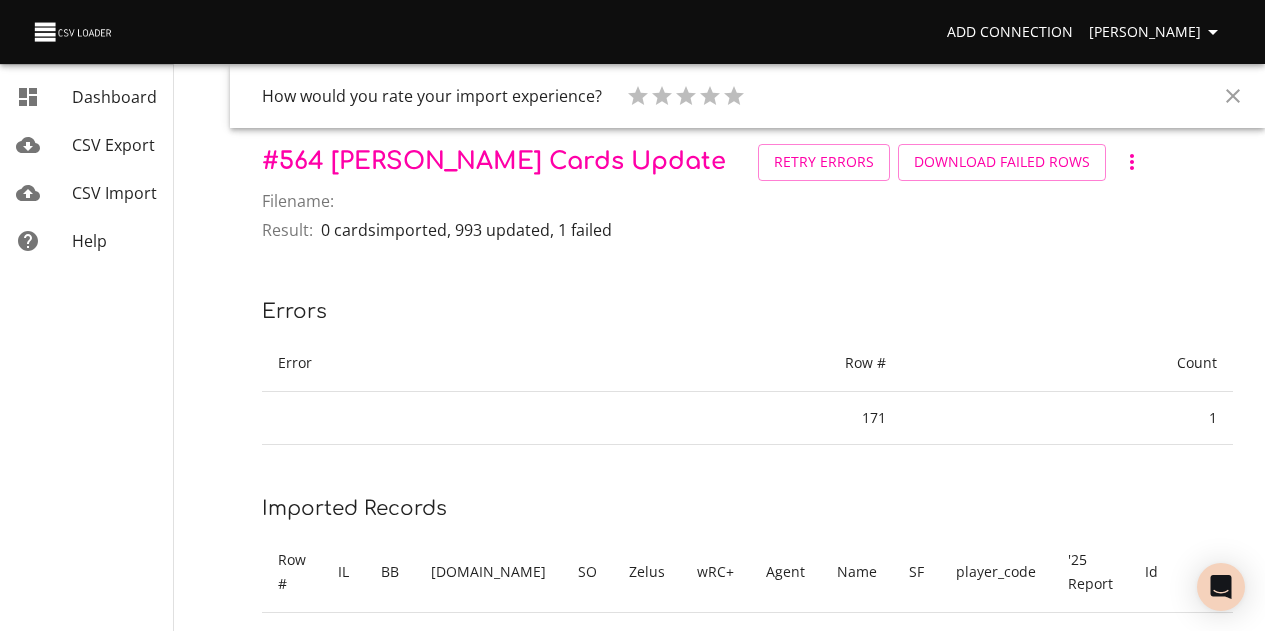 scroll, scrollTop: 0, scrollLeft: 0, axis: both 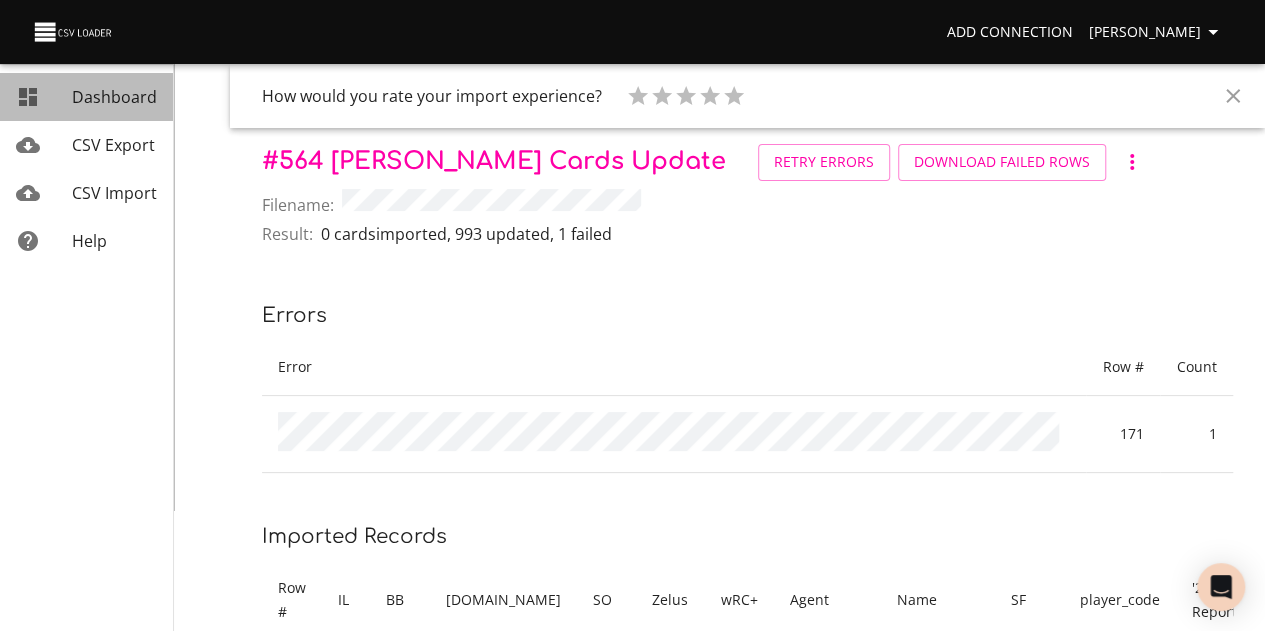 click on "Dashboard" at bounding box center [114, 97] 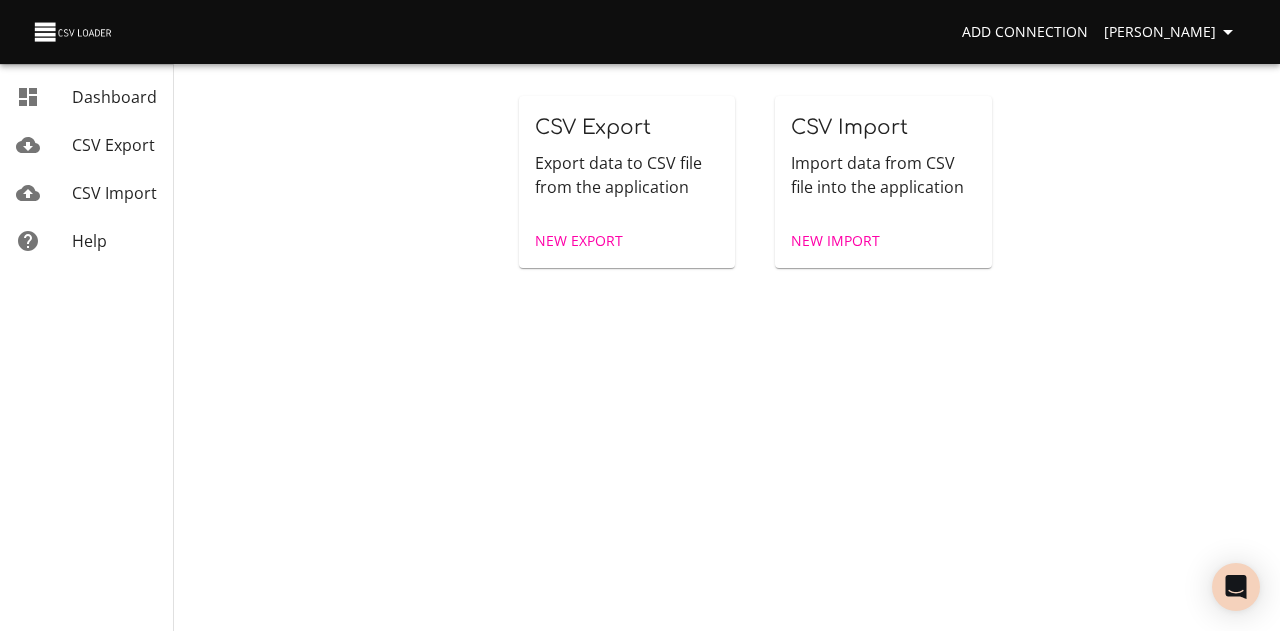 click on "New Import" at bounding box center (835, 241) 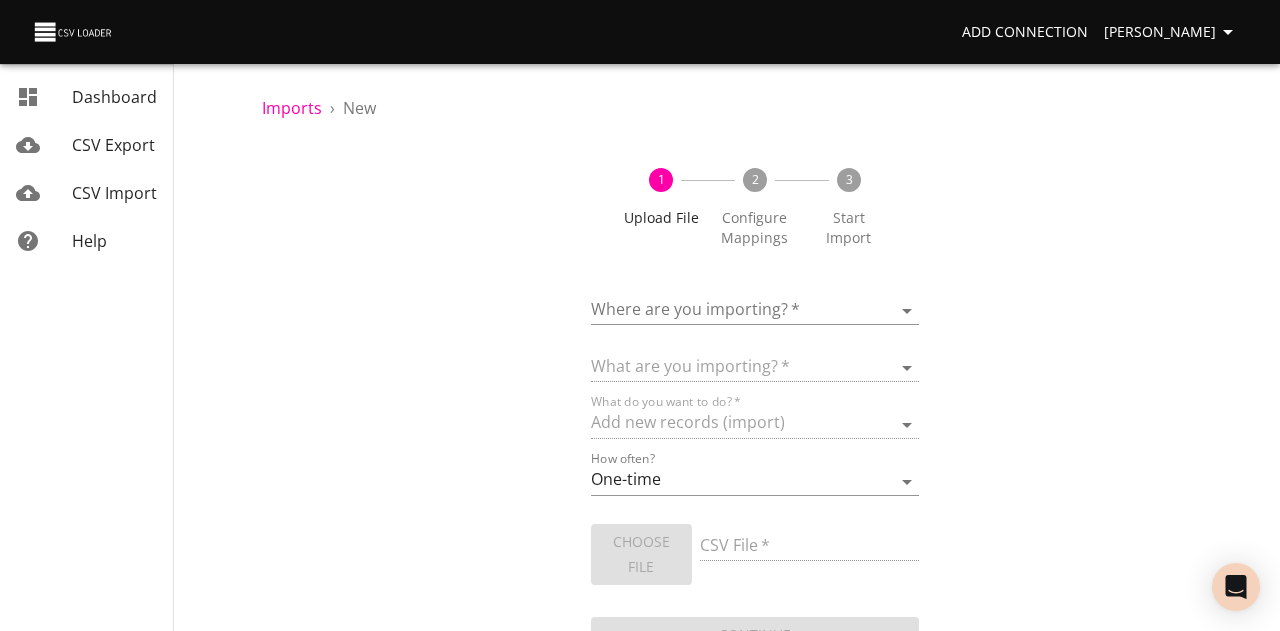 click on "Add Connection [PERSON_NAME]   Dashboard CSV Export CSV Import Help Imports › New 1 Upload File 2 Configure Mappings 3 Start Import Where are you importing?   * ​ What are you importing?   * What do you want to do?   * Add new records (import) How often? One-time Auto import Choose File CSV File   * Continue
Dashboard CSV Export CSV Import Help" at bounding box center [640, 315] 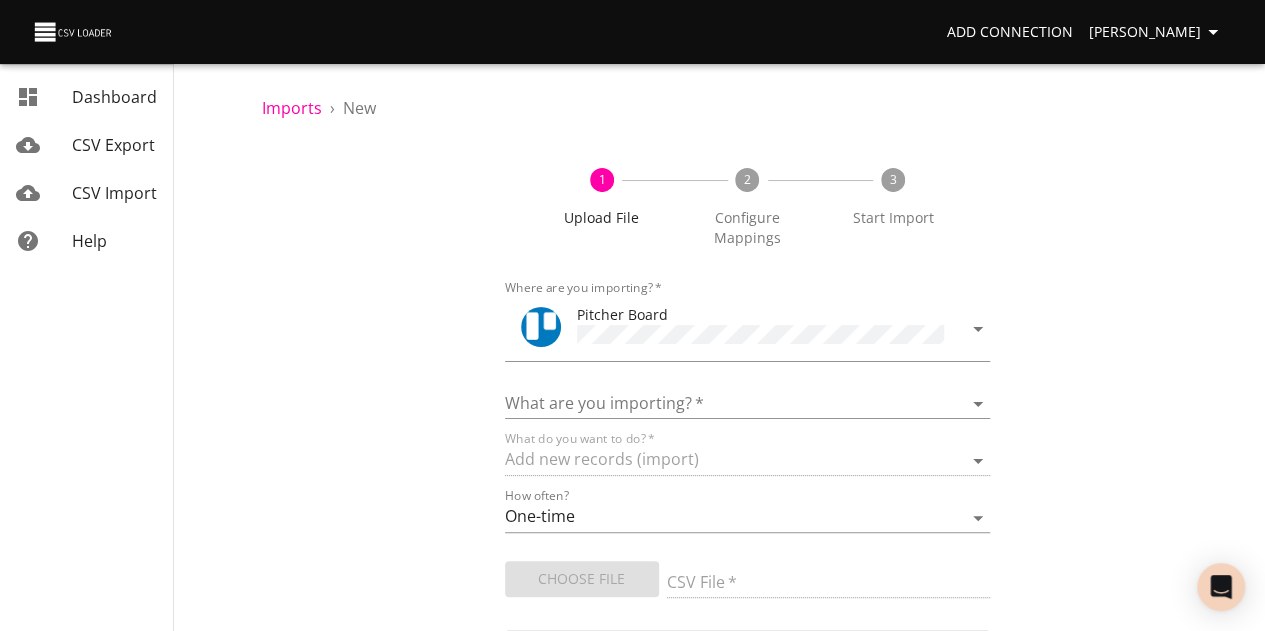 click on "1 Upload File 2 Configure Mappings 3 Start Import Where are you importing?   * Pitcher Board What are you importing?   * Boards Cards Checkitems Checklists What do you want to do?   * Add new records (import) How often? One-time Auto import Choose File CSV File   * Continue" at bounding box center (747, 407) 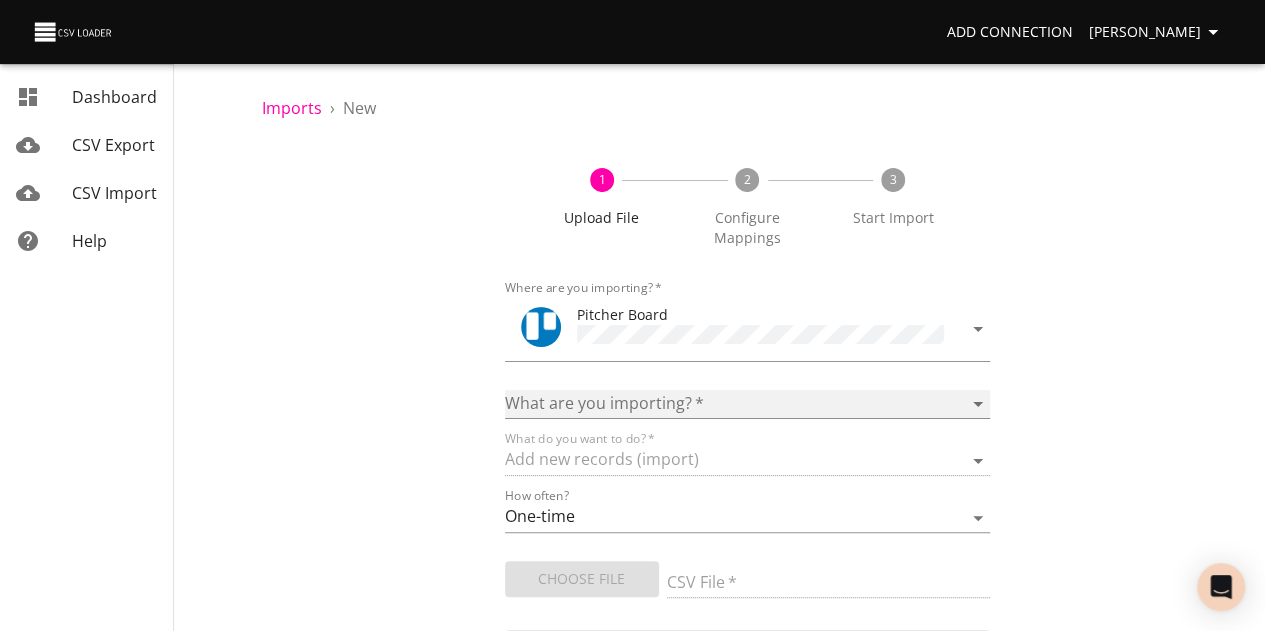 click on "Boards Cards Checkitems Checklists" at bounding box center (748, 404) 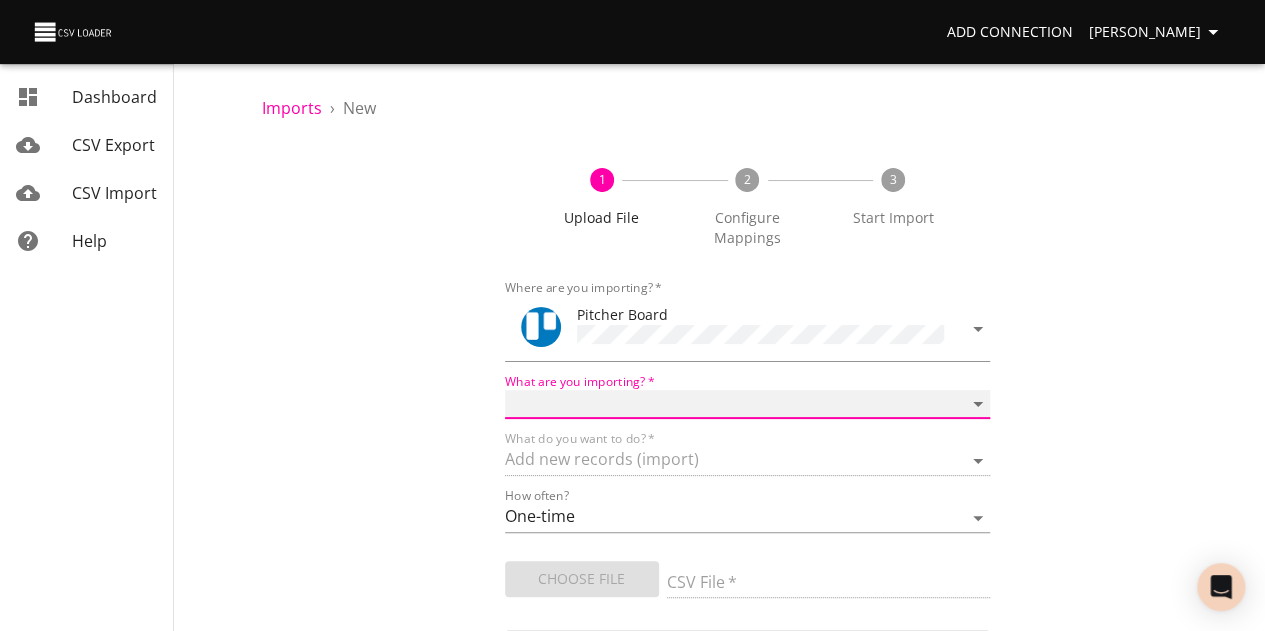 select on "cards" 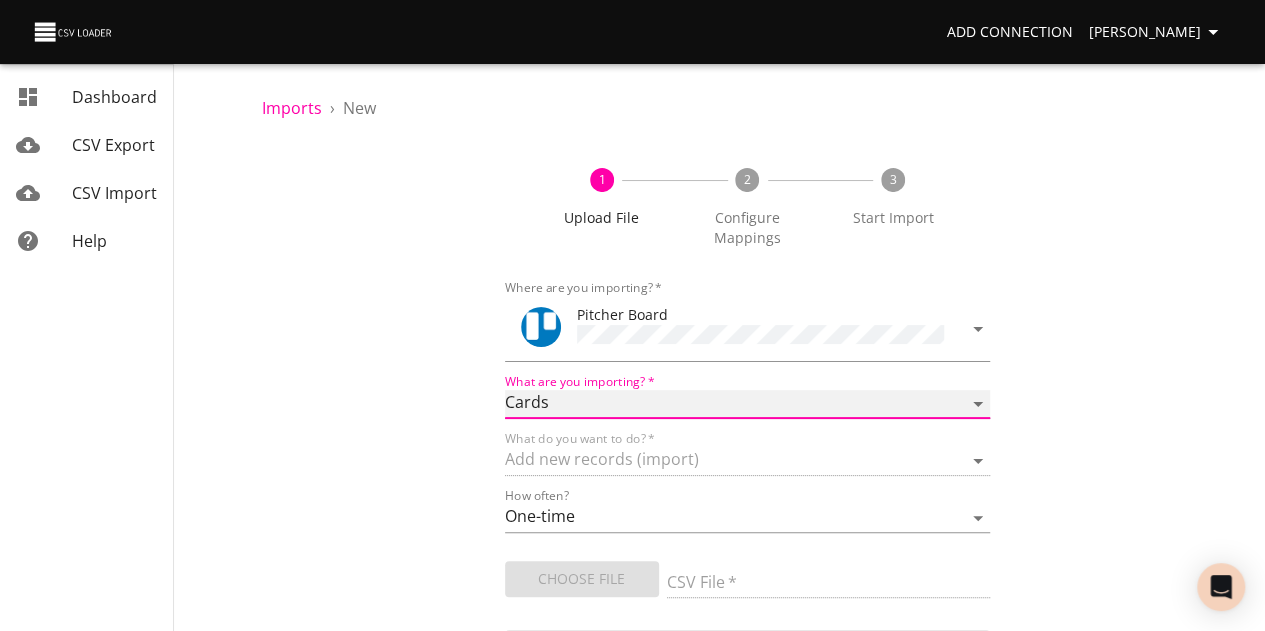click on "Boards Cards Checkitems Checklists" at bounding box center [748, 404] 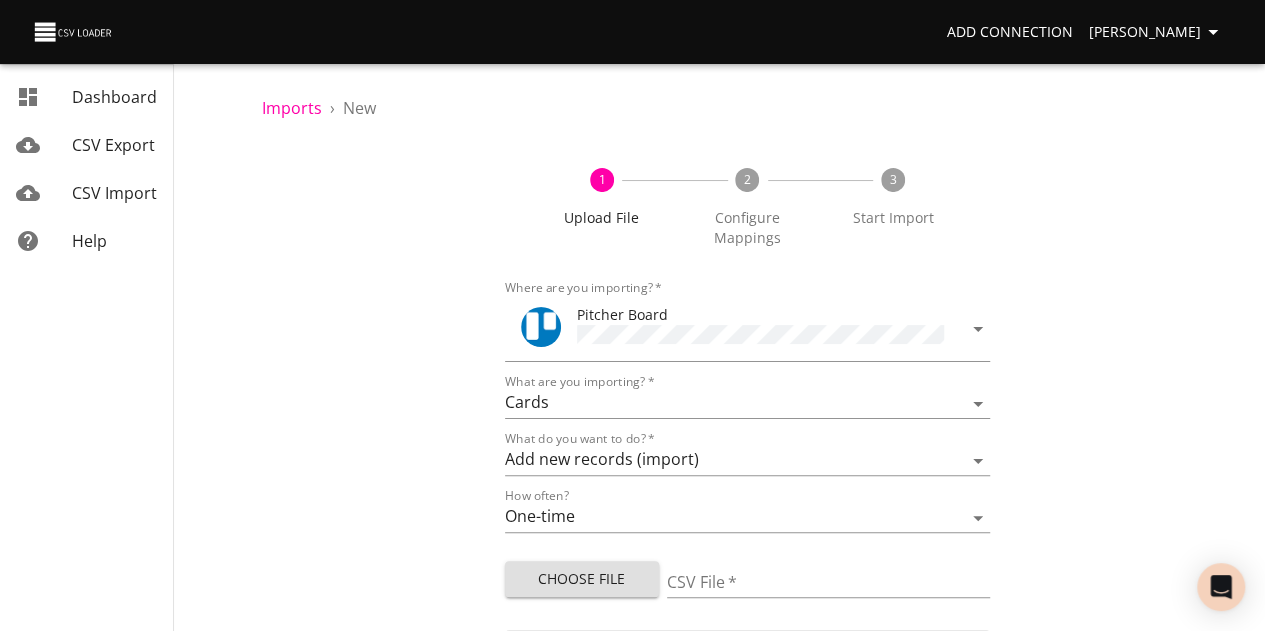 click on "1 Upload File 2 Configure Mappings 3 Start Import Where are you importing?   * Pitcher Board What are you importing?   * Boards Cards Checkitems Checklists What do you want to do?   * Add new records (import) Update existing records (update) Add new and update existing records (upsert) How often? One-time Auto import Choose File CSV File   * Continue" at bounding box center (747, 407) 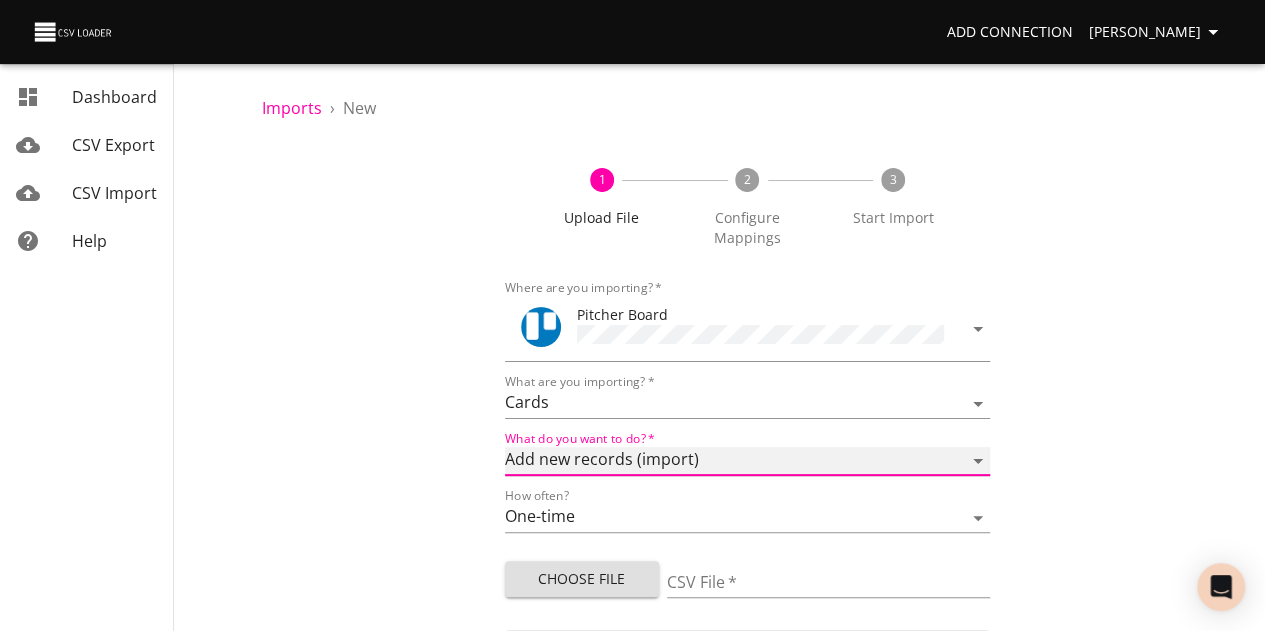 click on "Add new records (import) Update existing records (update) Add new and update existing records (upsert)" at bounding box center (748, 461) 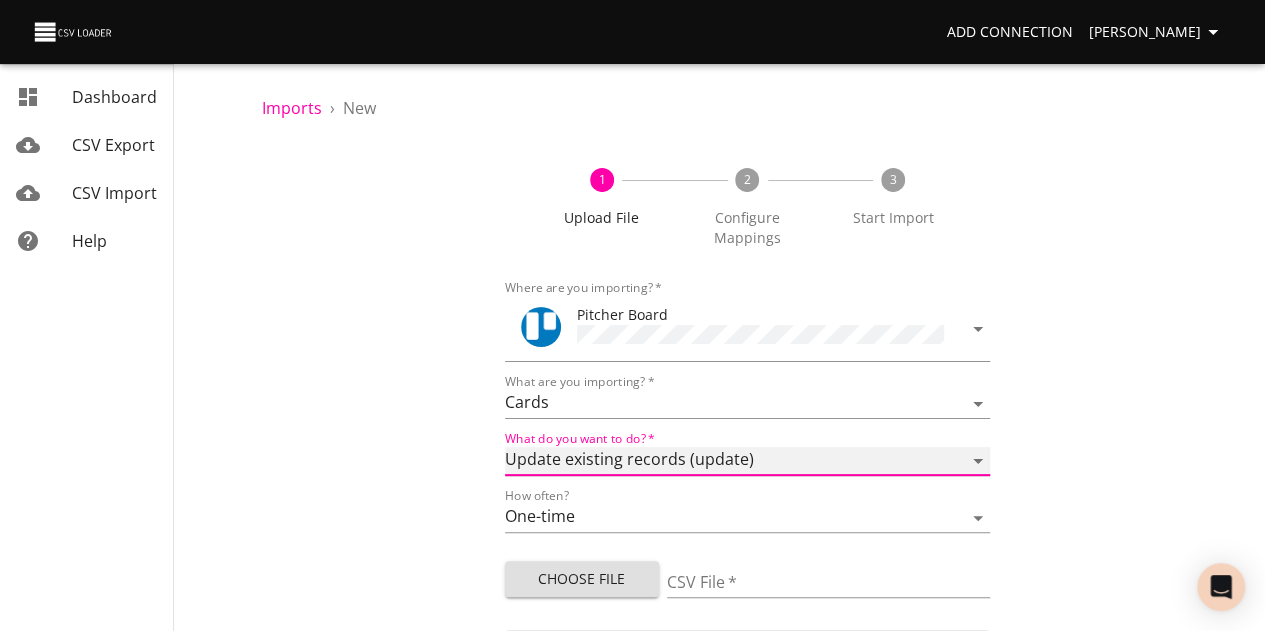 click on "Add new records (import) Update existing records (update) Add new and update existing records (upsert)" at bounding box center [748, 461] 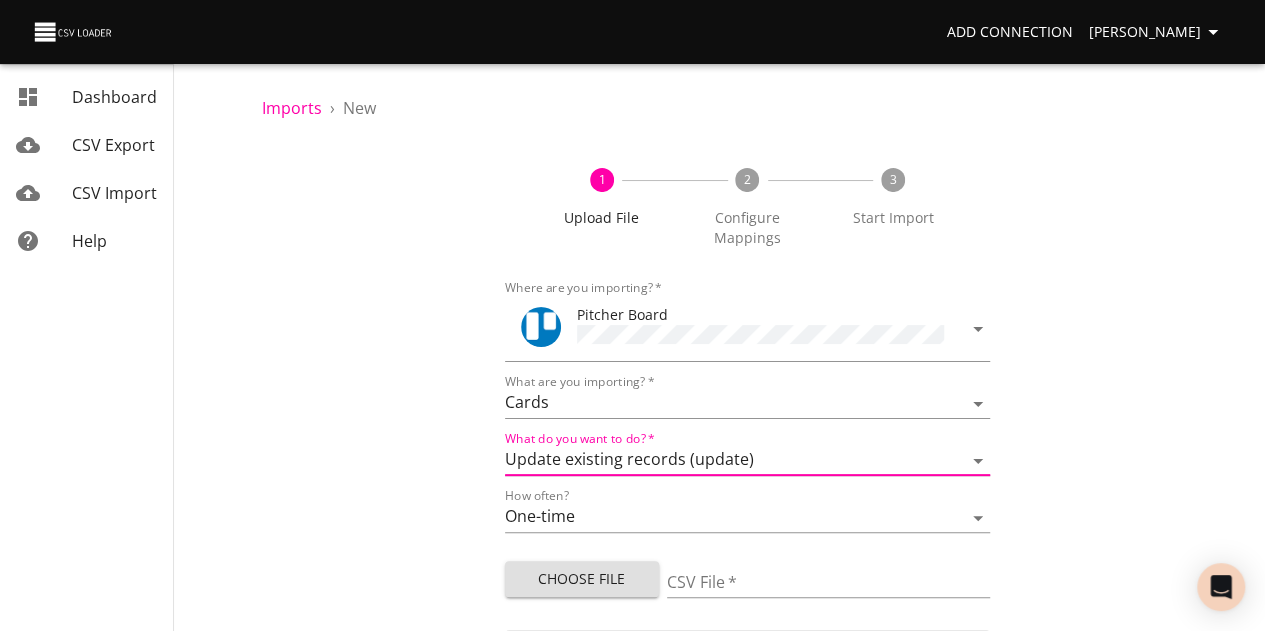 click on "1 Upload File 2 Configure Mappings 3 Start Import Where are you importing?   * Pitcher Board What are you importing?   * Boards Cards Checkitems Checklists What do you want to do?   * Add new records (import) Update existing records (update) Add new and update existing records (upsert) How often? One-time Auto import Choose File CSV File   * Continue" at bounding box center [747, 407] 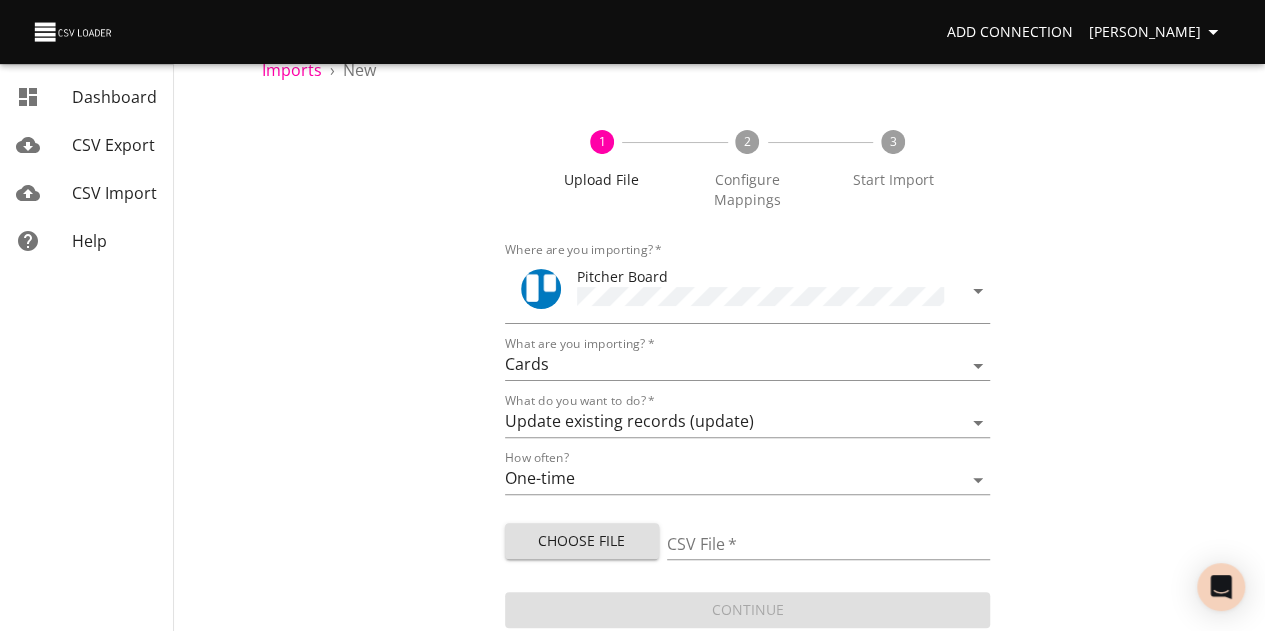 scroll, scrollTop: 59, scrollLeft: 0, axis: vertical 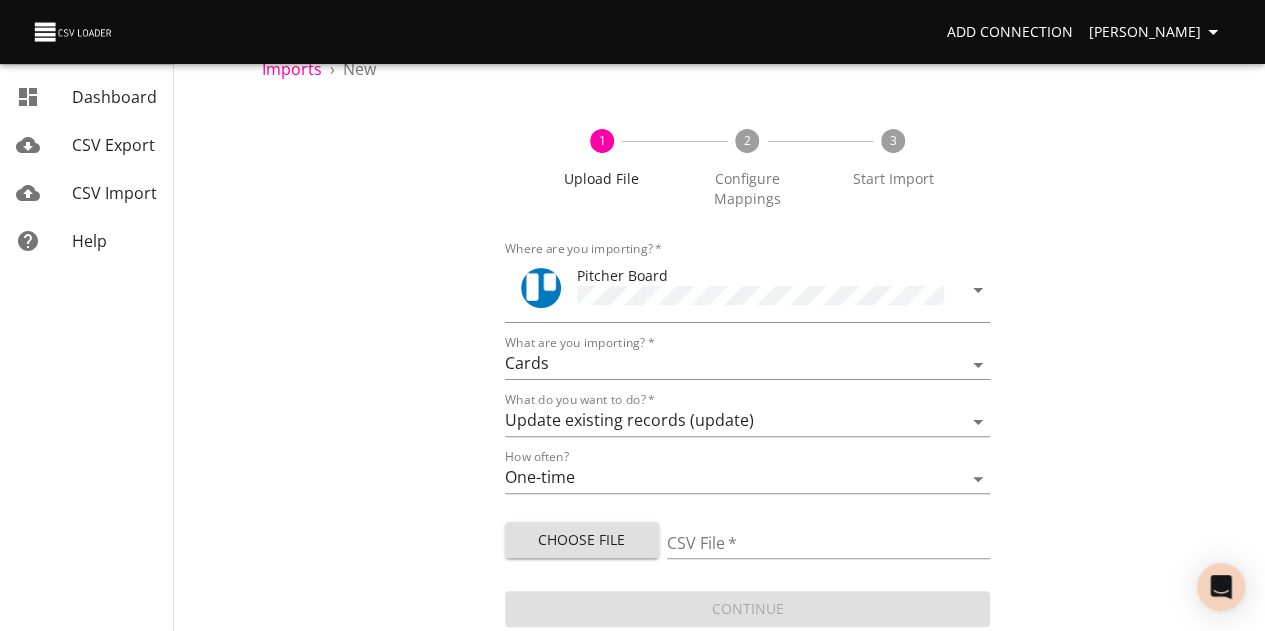 click on "1 Upload File 2 Configure Mappings 3 Start Import Where are you importing?   * Pitcher Board What are you importing?   * Boards Cards Checkitems Checklists What do you want to do?   * Add new records (import) Update existing records (update) Add new and update existing records (upsert) How often? One-time Auto import Choose File CSV File   * Continue" at bounding box center (747, 368) 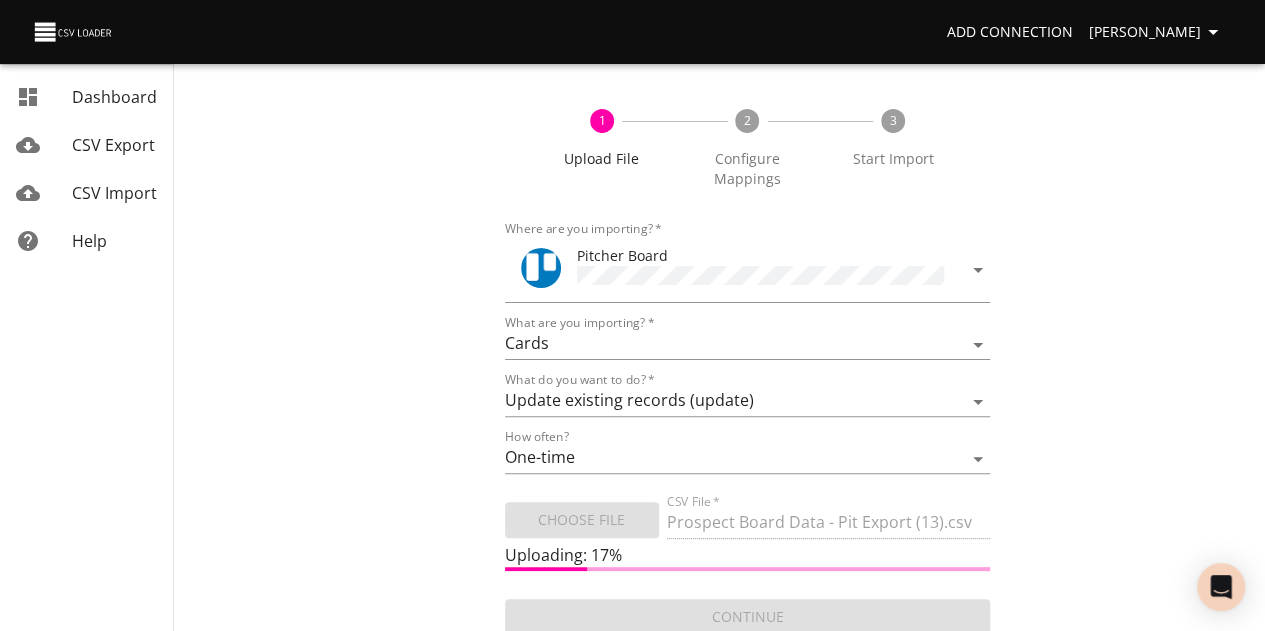 click on "1 Upload File 2 Configure Mappings 3 Start Import Where are you importing?   * Pitcher Board What are you importing?   * Boards Cards Checkitems Checklists What do you want to do?   * Add new records (import) Update existing records (update) Add new and update existing records (upsert) How often? One-time Auto import Choose File CSV File   * Prospect Board Data - Pit Export (13).csv Uploading: 17% Continue" at bounding box center (747, 362) 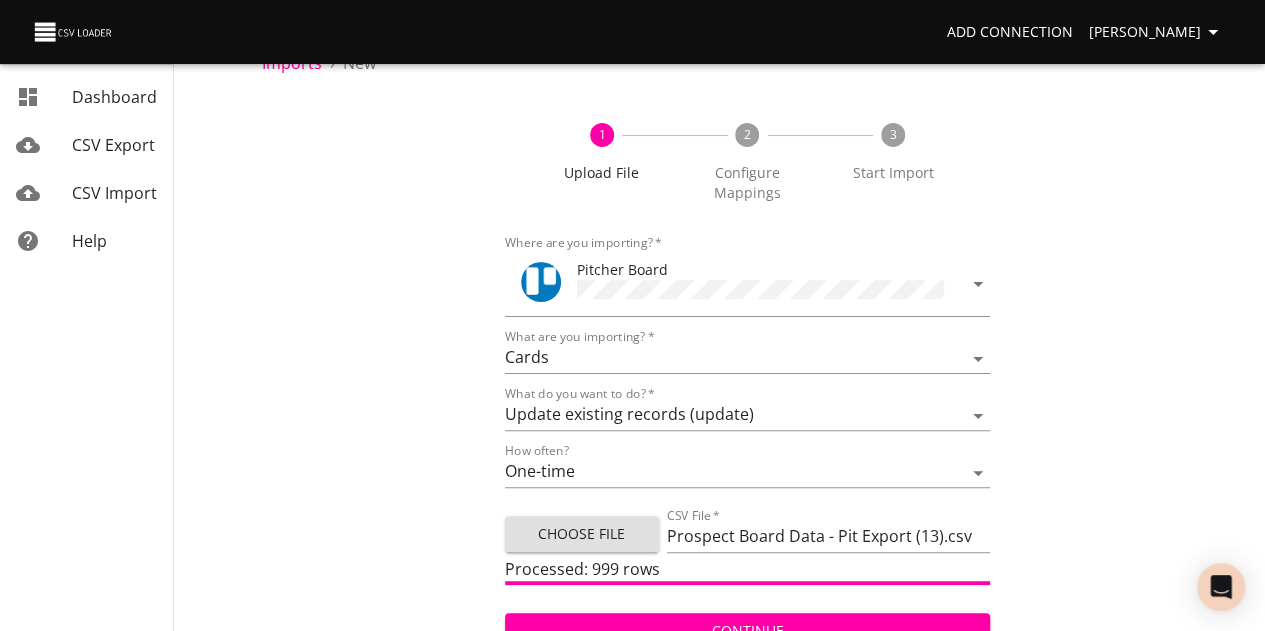scroll, scrollTop: 87, scrollLeft: 0, axis: vertical 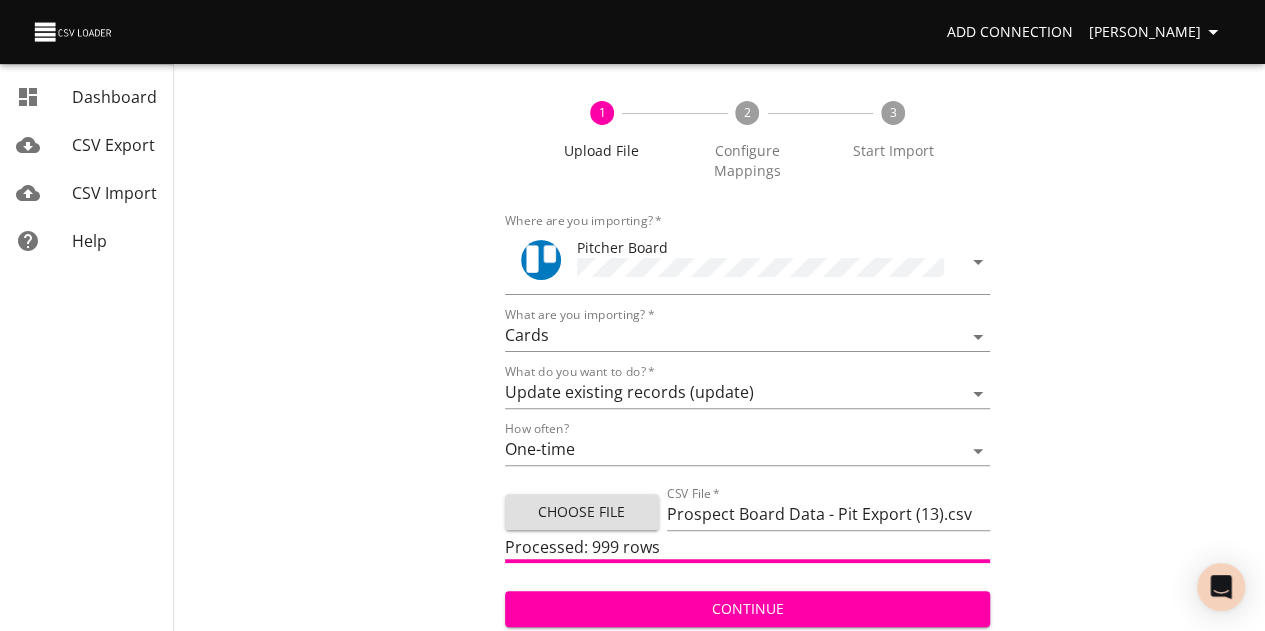 click on "Continue" at bounding box center [748, 609] 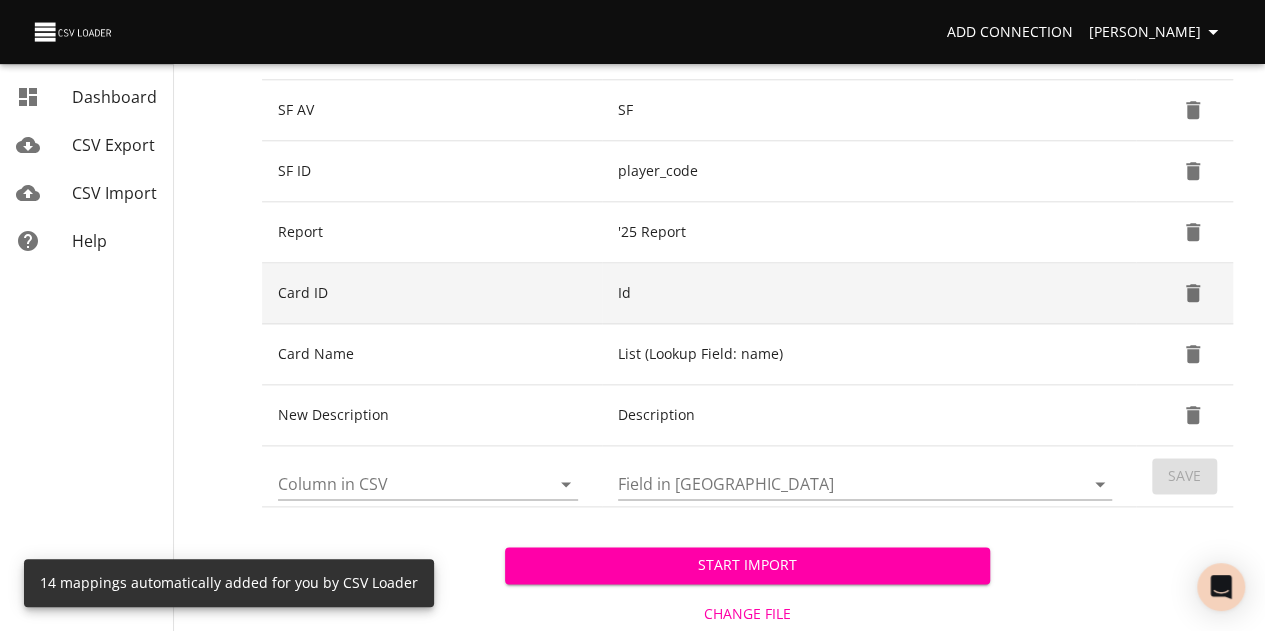 scroll, scrollTop: 1000, scrollLeft: 0, axis: vertical 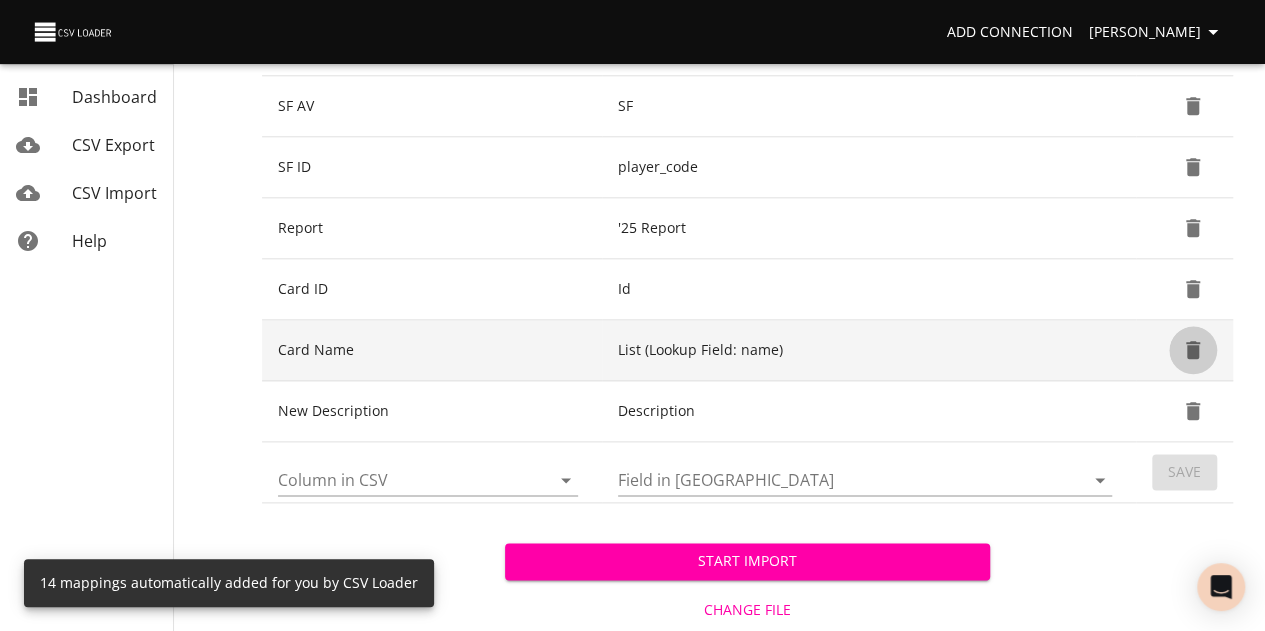 click at bounding box center (1193, 350) 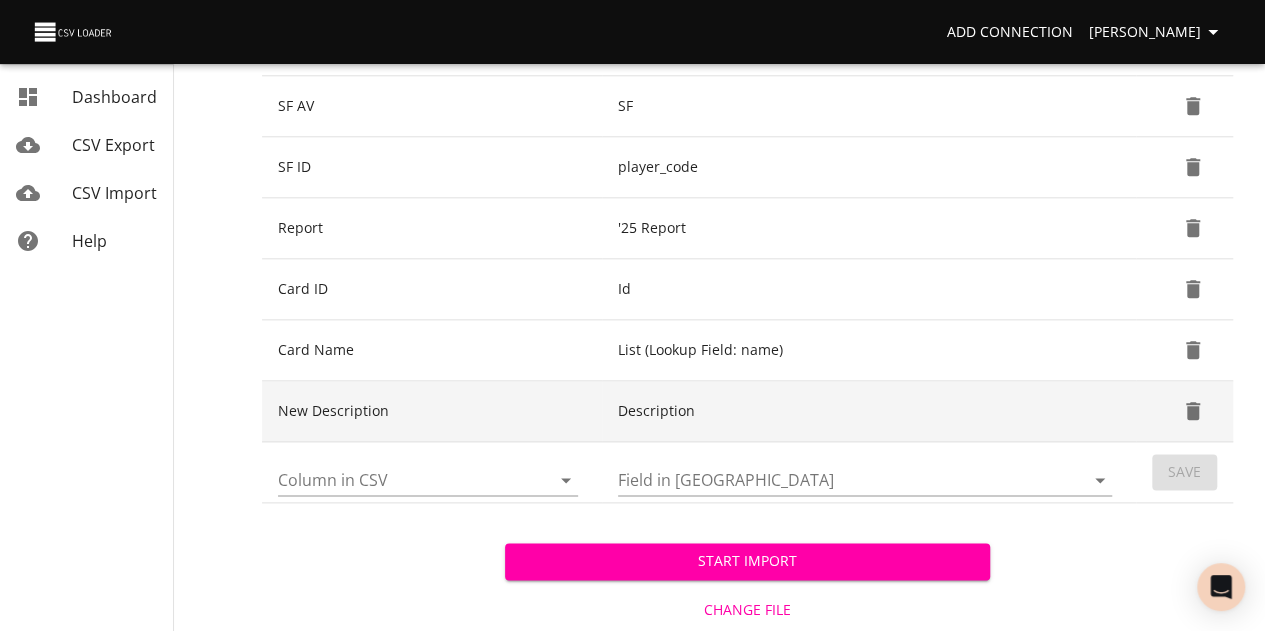 scroll, scrollTop: 983, scrollLeft: 0, axis: vertical 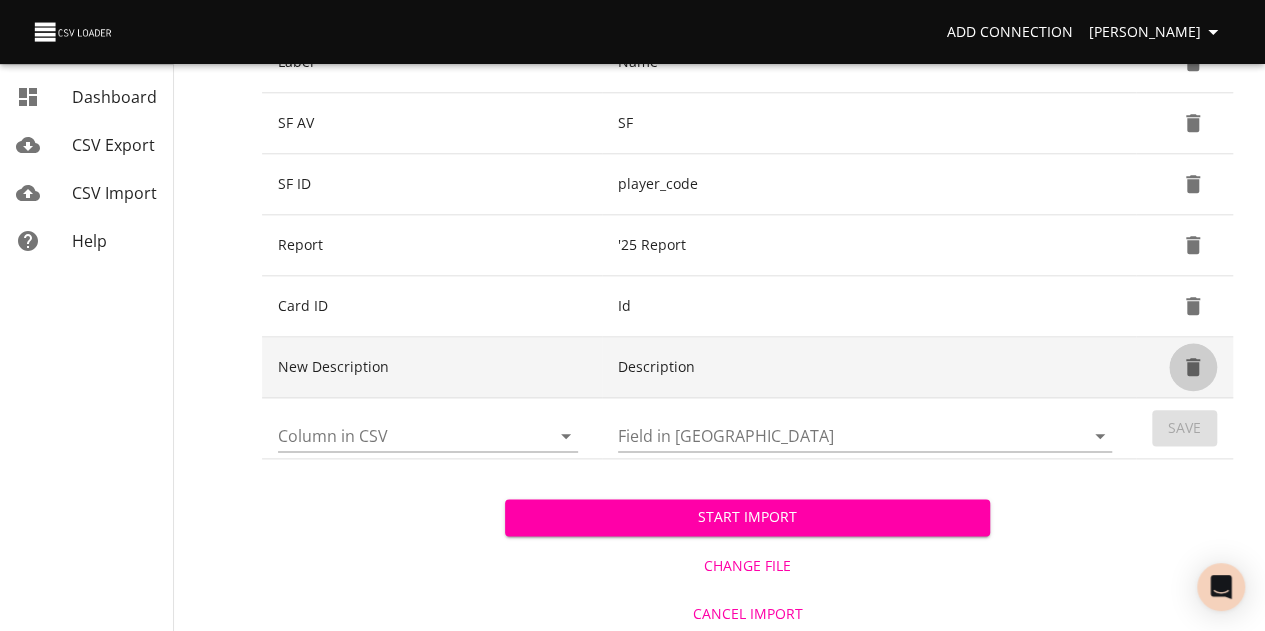 click at bounding box center (1193, 367) 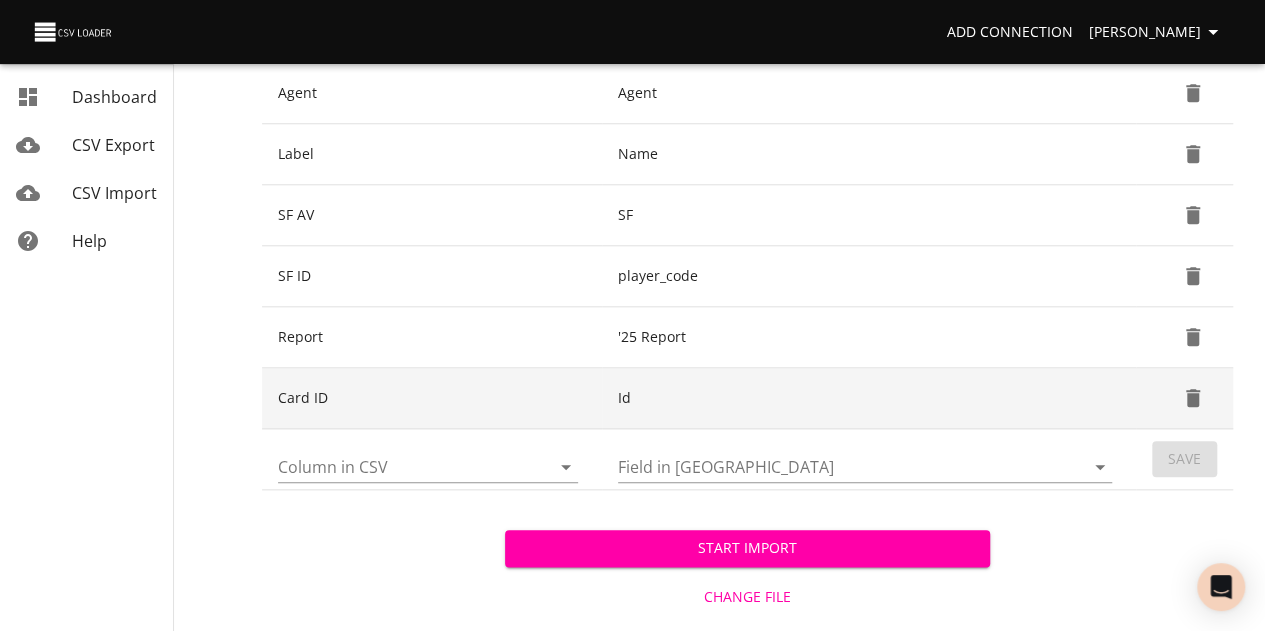 scroll, scrollTop: 922, scrollLeft: 0, axis: vertical 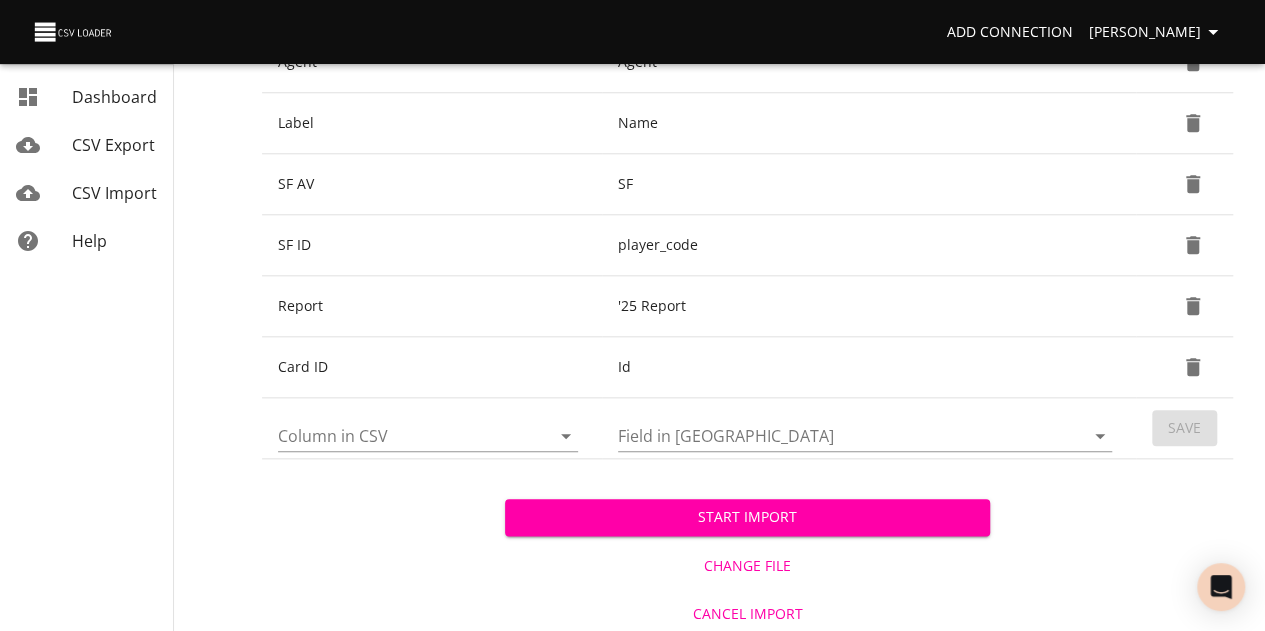 click on "Start Import" at bounding box center (748, 517) 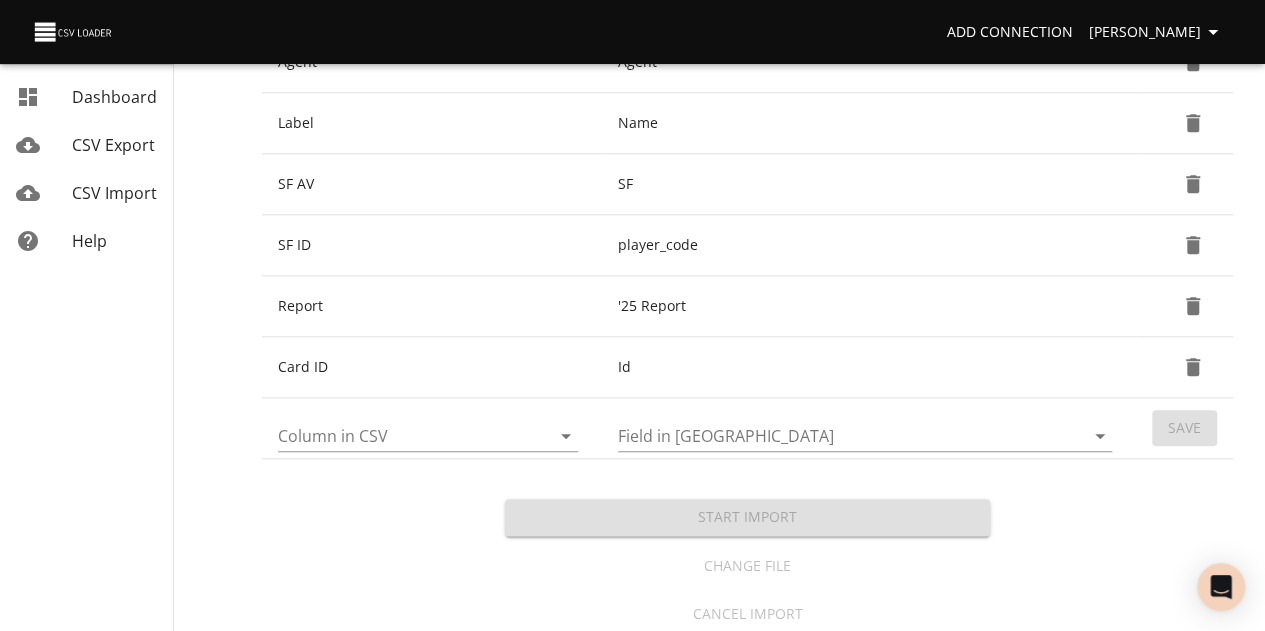 scroll, scrollTop: 0, scrollLeft: 0, axis: both 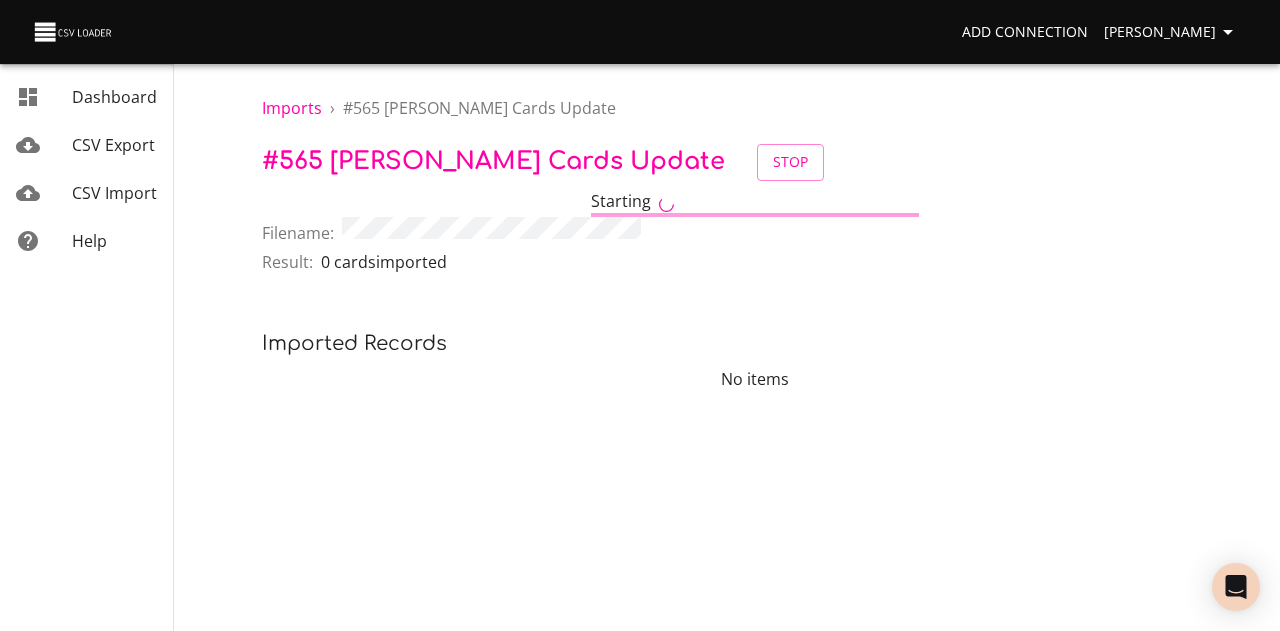click on "Result: 0   cards  imported" at bounding box center (755, 265) 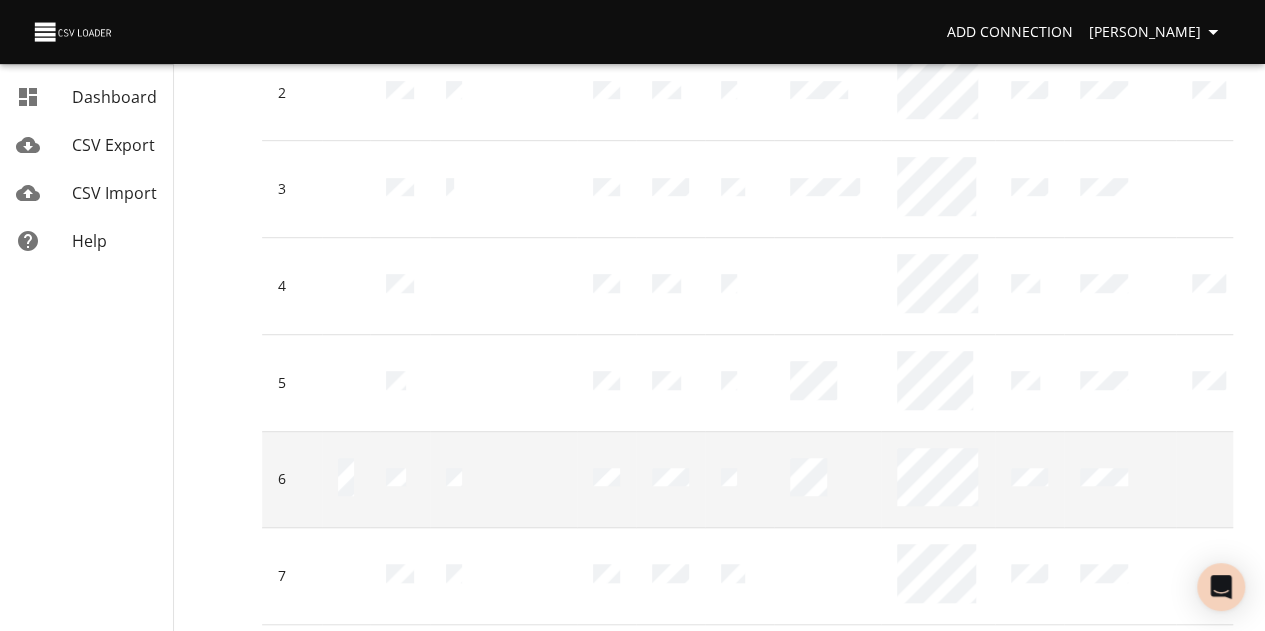 scroll, scrollTop: 0, scrollLeft: 0, axis: both 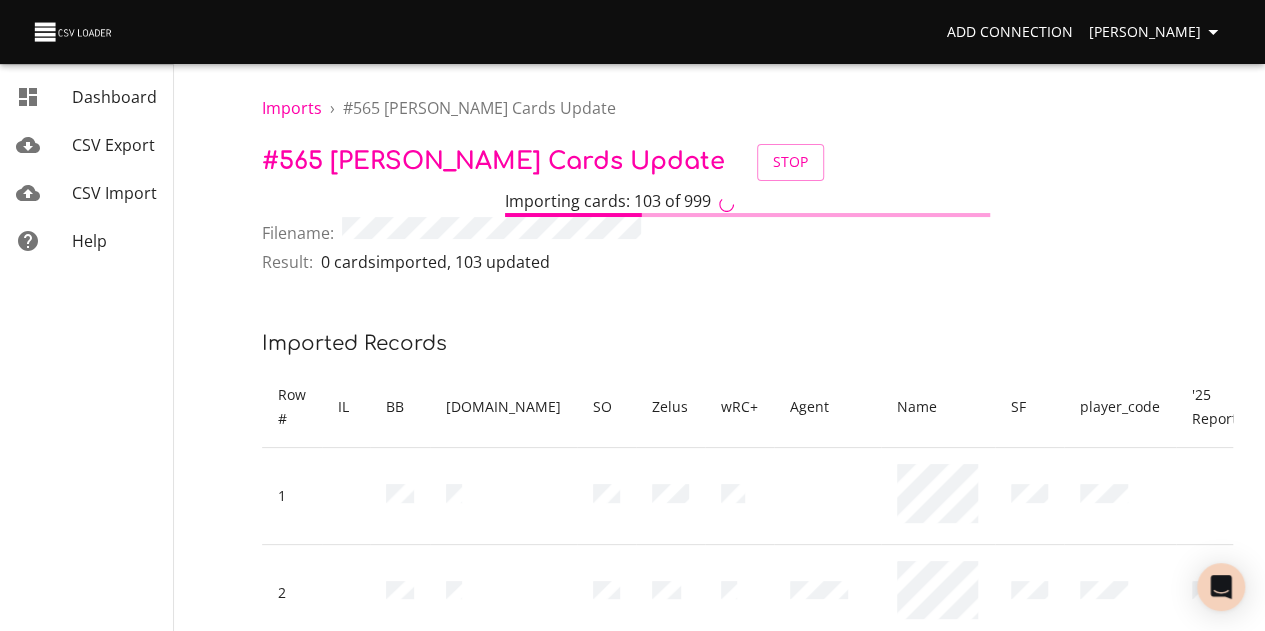 click on "Imports › # 565   [PERSON_NAME] Cards Update # 565   [PERSON_NAME] Cards Update Stop Importing cards: 103 of 999 Filename: Result: 0   cards  imported , 103 updated Imported records Row # IL BB [DOMAIN_NAME] SO [PERSON_NAME] wRC+ Agent Name SF player_code '25 Report Id 1 Open 2 Open 3 Open 4 Open 5 Open 6 Open 7 Open 8 Open 9 Open 10 Open 11 Open 12 Open 13 Open 14 Open 15 Open 16 Open 17 Open 18 Open 19 Open 20 Open 21 Open 22 Open 23 Open 24 Open 25 Open 26 Open 27 Open 28 Open 29 Open 30 Open 31 Open 32 Open 33 Open 34 Open 35 Open 36 Open 37 Open 38 Open 39 Open 40 Open 41 Open 42 Open 43 Open 44 Open 45 Open 46 Open 47 Open 48 Open 49 Open 50 Open Rows per page: 50 1-50 of 103" at bounding box center [747, 2658] 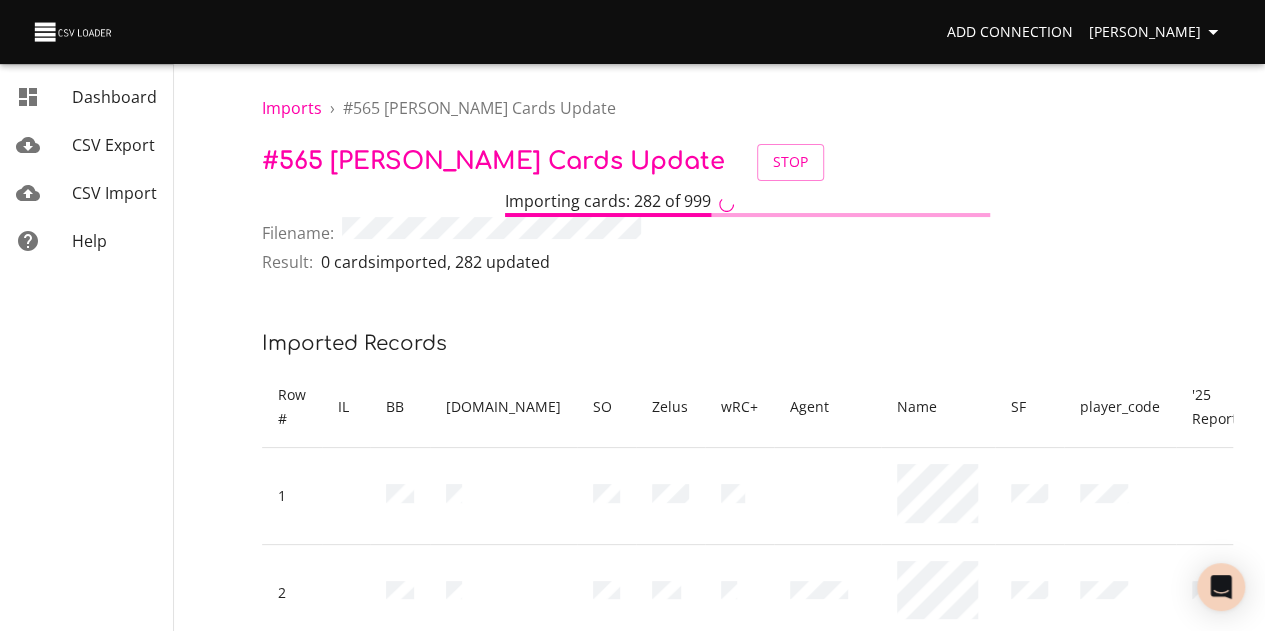 click on "Imported records" at bounding box center [747, 344] 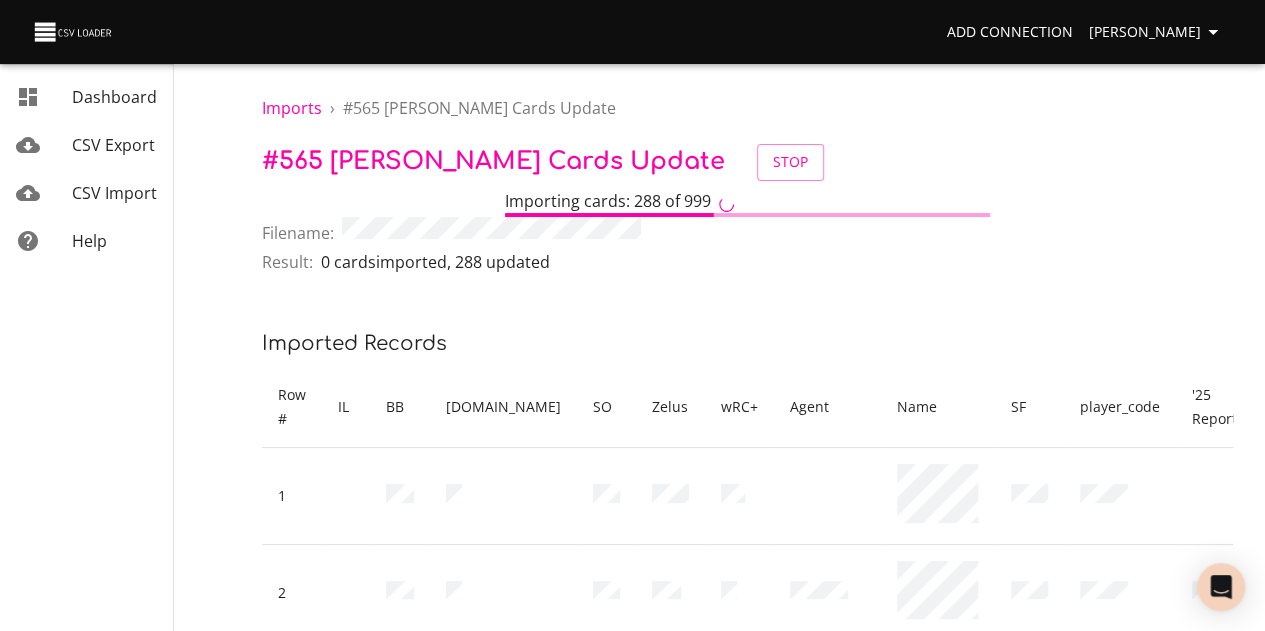 click on "Result: 0   cards  imported , 288 updated" at bounding box center [747, 265] 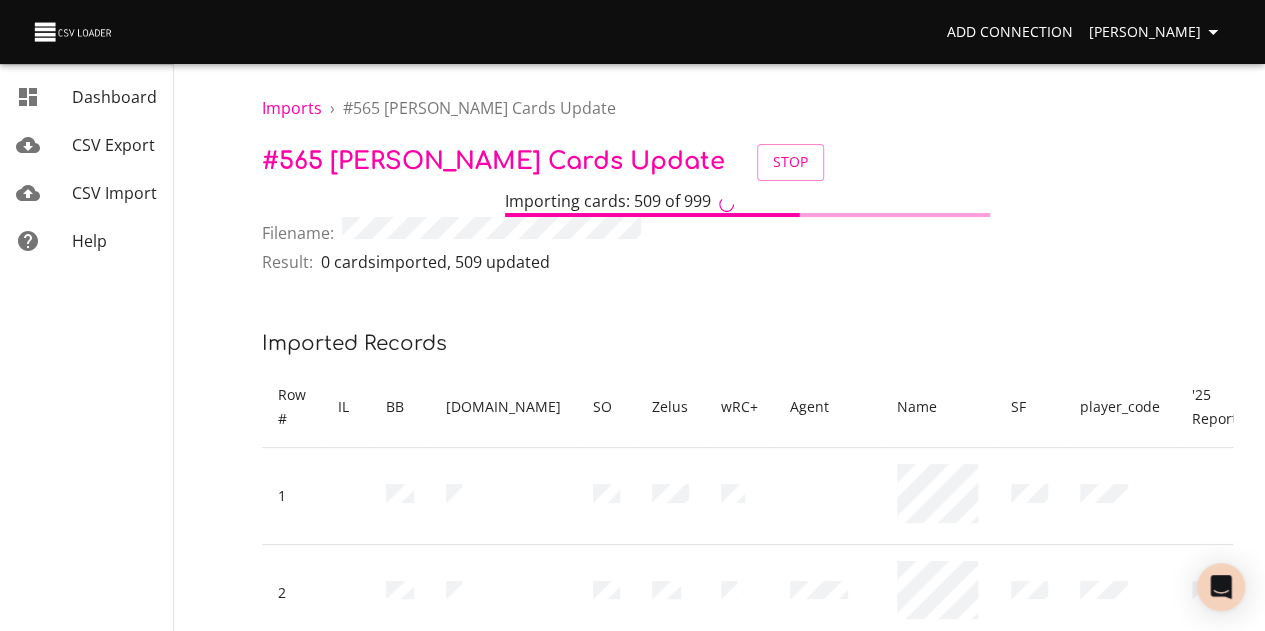 click on "Importing cards: 509 of 999" at bounding box center (747, 203) 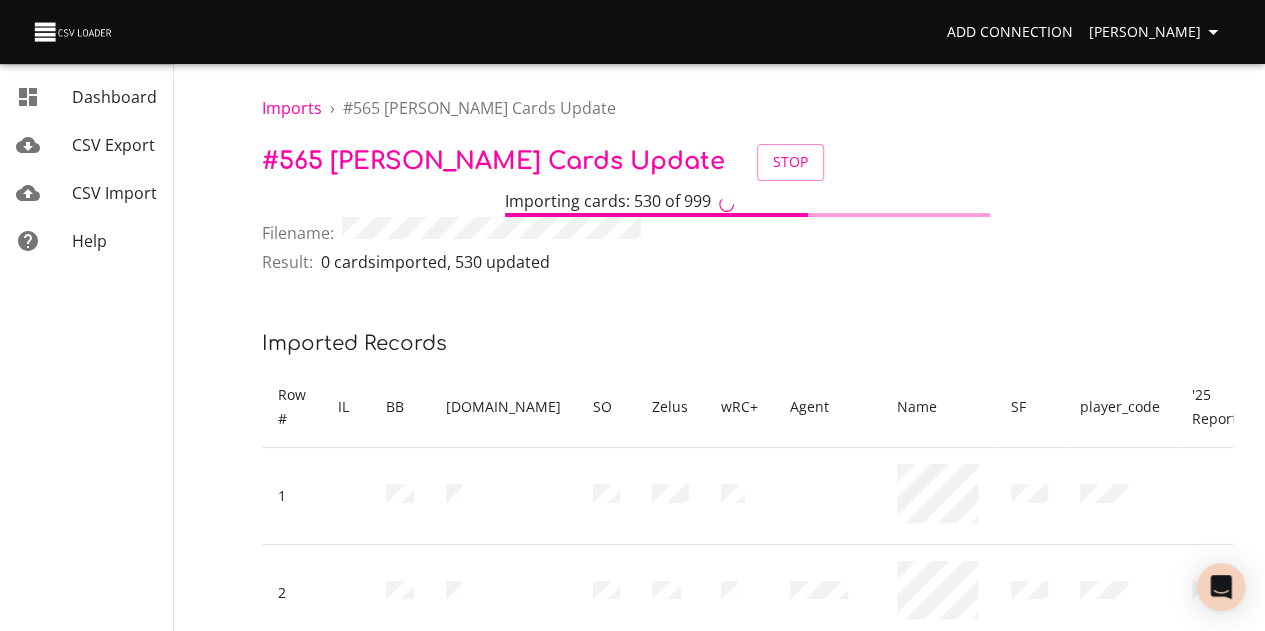 click on "Imports › # 565   [PERSON_NAME] Cards Update # 565   [PERSON_NAME] Cards Update Stop Importing cards: 530 of 999 Filename: Result: 0   cards  imported , 530 updated Imported records Row # IL BB [DOMAIN_NAME] SO [PERSON_NAME] wRC+ Agent Name SF player_code '25 Report Id 1 Open 2 Open 3 Open 4 Open 5 Open 6 Open 7 Open 8 Open 9 Open 10 Open 11 Open 12 Open 13 Open 14 Open 15 Open 16 Open 17 Open 18 Open 19 Open 20 Open 21 Open 22 Open 23 Open 24 Open 25 Open 26 Open 27 Open 28 Open 29 Open 30 Open 31 Open 32 Open 33 Open 34 Open 35 Open 36 Open 37 Open 38 Open 39 Open 40 Open 41 Open 42 Open 43 Open 44 Open 45 Open 46 Open 47 Open 48 Open 49 Open 50 Open Rows per page: 50 1-50 of 531" at bounding box center [747, 2658] 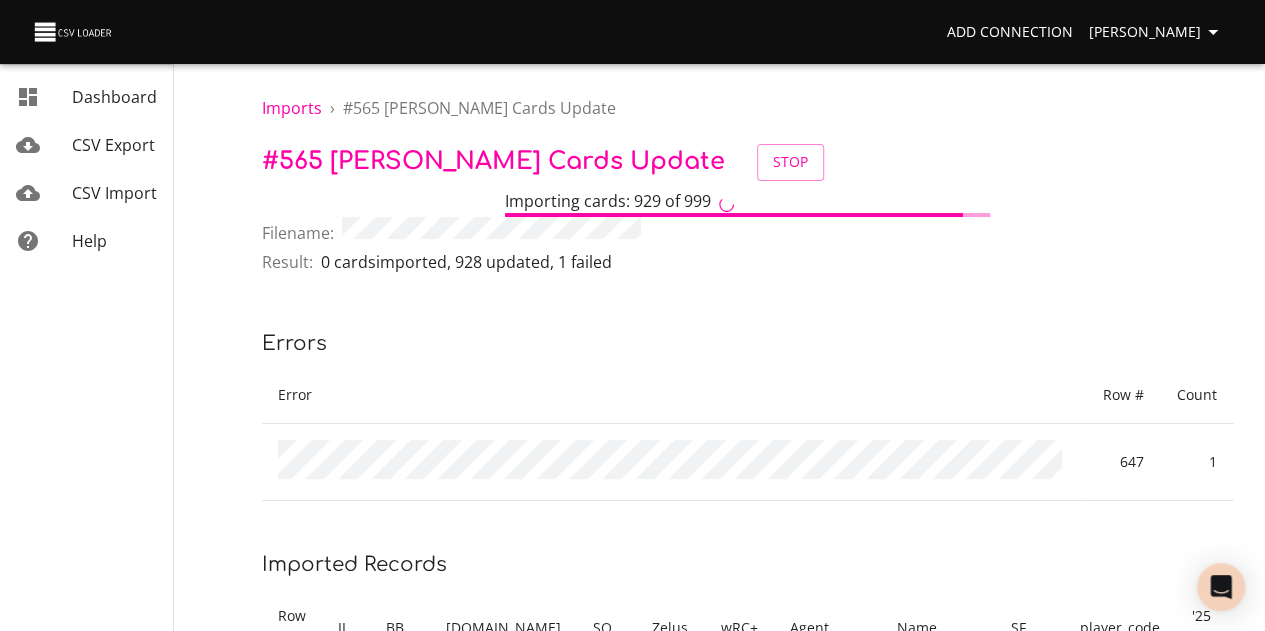 drag, startPoint x: 705, startPoint y: 414, endPoint x: 708, endPoint y: 391, distance: 23.194826 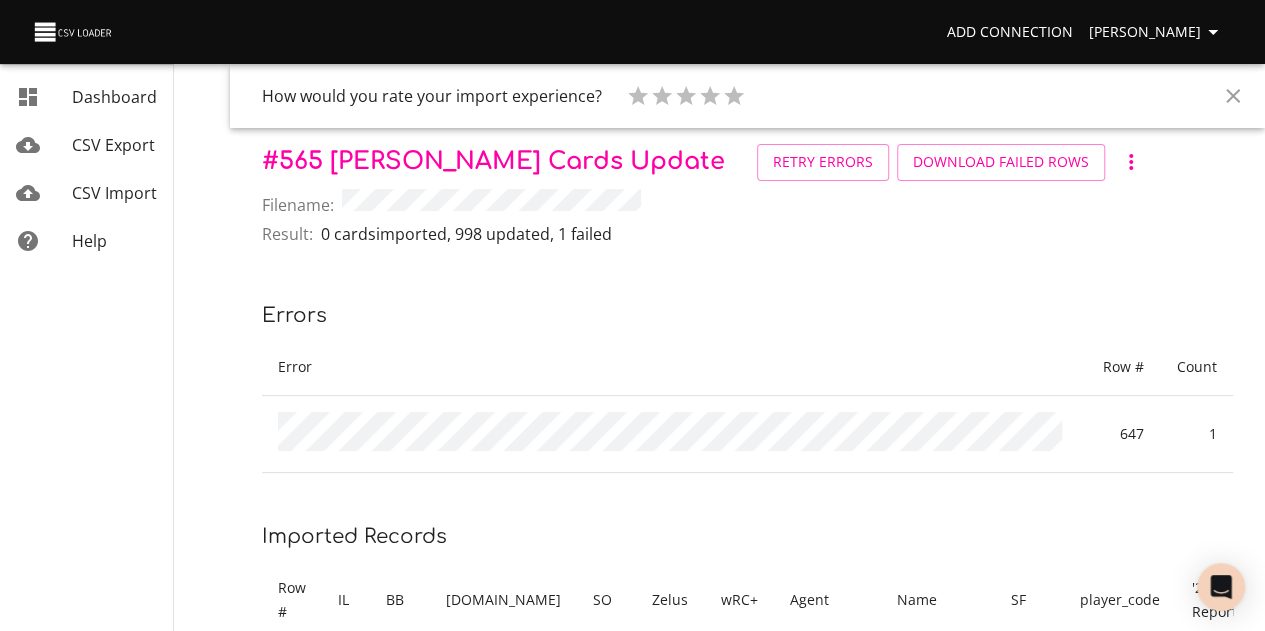 click on "Imports › # 565   [PERSON_NAME] Cards Update How would you rate your import experience? 1 Star 2 Stars 3 Stars 4 Stars 5 Stars # 565   [PERSON_NAME] Cards Update Retry Errors Download Failed Rows Filename: Result: 0   cards  imported , 998 updated , 1 failed Errors Error Row # Count 647 1 Imported records Row # IL BB [DOMAIN_NAME] SO [PERSON_NAME] wRC+ Agent Name SF player_code '25 Report Id 1 Open 2 Open 3 Open 4 Open 5 Open 6 Open 7 Open 8 Open 9 Open 10 Open 11 Open 12 Open 13 Open 14 Open 15 Open 16 Open 17 Open 18 Open 19 Open 20 Open 21 Open 22 Open 23 Open 24 Open 25 Open 26 Open 27 Open 28 Open 29 Open 30 Open 31 Open 32 Open 33 Open 34 Open 35 Open 36 Open 37 Open 38 Open 39 Open 40 Open 41 Open 42 Open 43 Open 44 Open 45 Open 46 Open 47 Open 48 Open 49 Open 50 Open Rows per page: 50 1-50 of 998" at bounding box center (747, 2754) 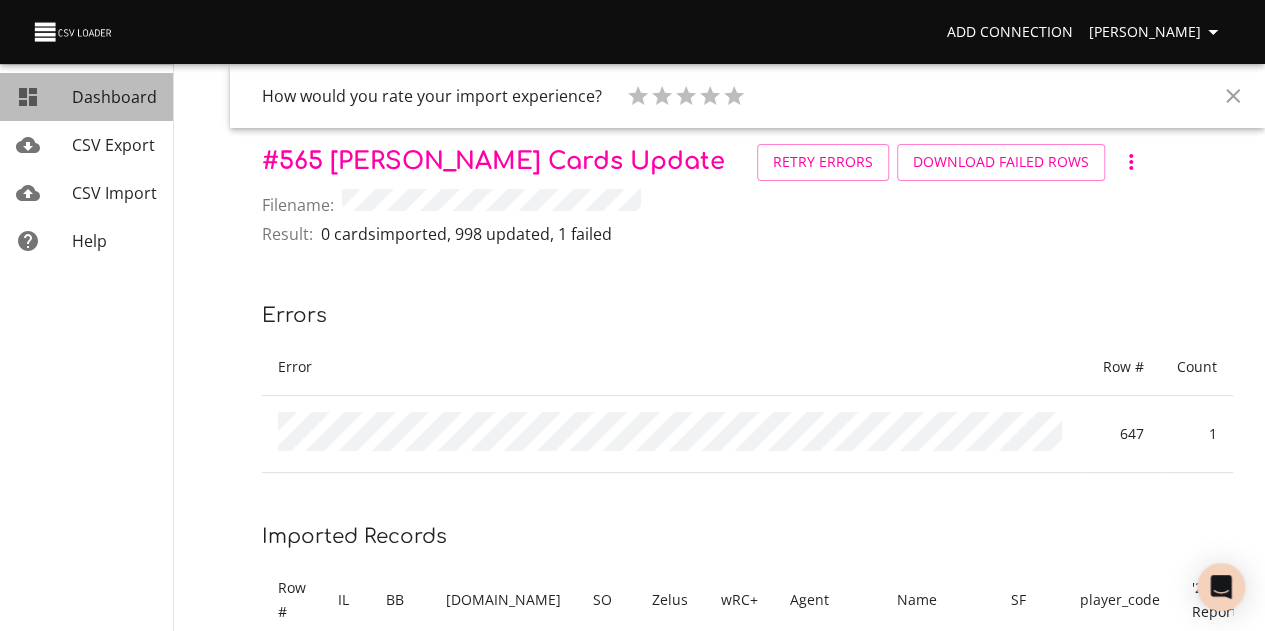 click on "Dashboard" at bounding box center (114, 97) 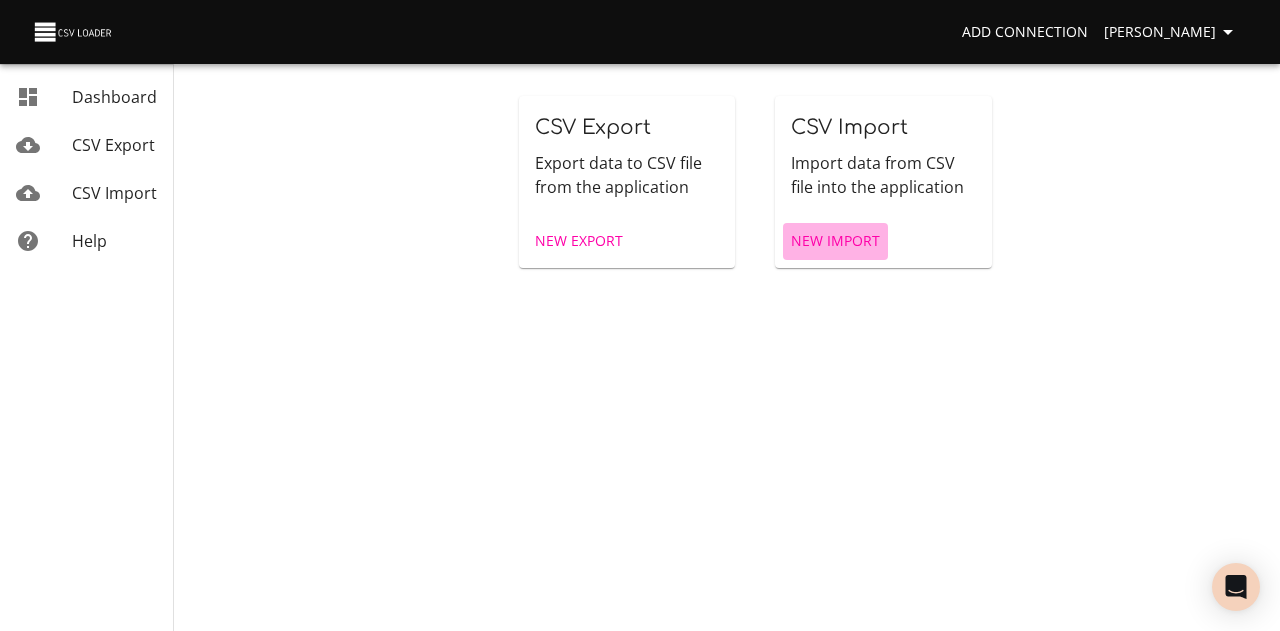 click on "New Import" at bounding box center (835, 241) 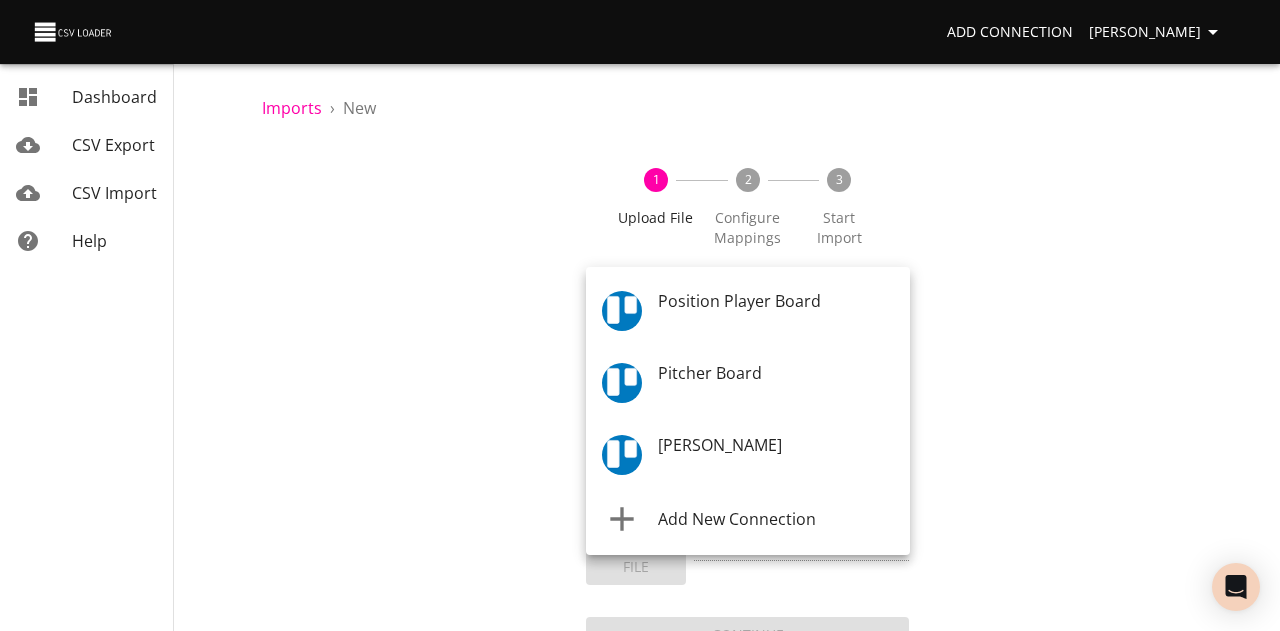 click on "Add Connection [PERSON_NAME]   Dashboard CSV Export CSV Import Help Imports › New 1 Upload File 2 Configure Mappings 3 Start Import Where are you importing?   * ​ What are you importing?   * What do you want to do?   * Add new records (import) How often? One-time Auto import Choose File CSV File   * Continue
Dashboard CSV Export CSV Import Help Position Player Board Pitcher Board [PERSON_NAME] Add New Connection" at bounding box center [640, 315] 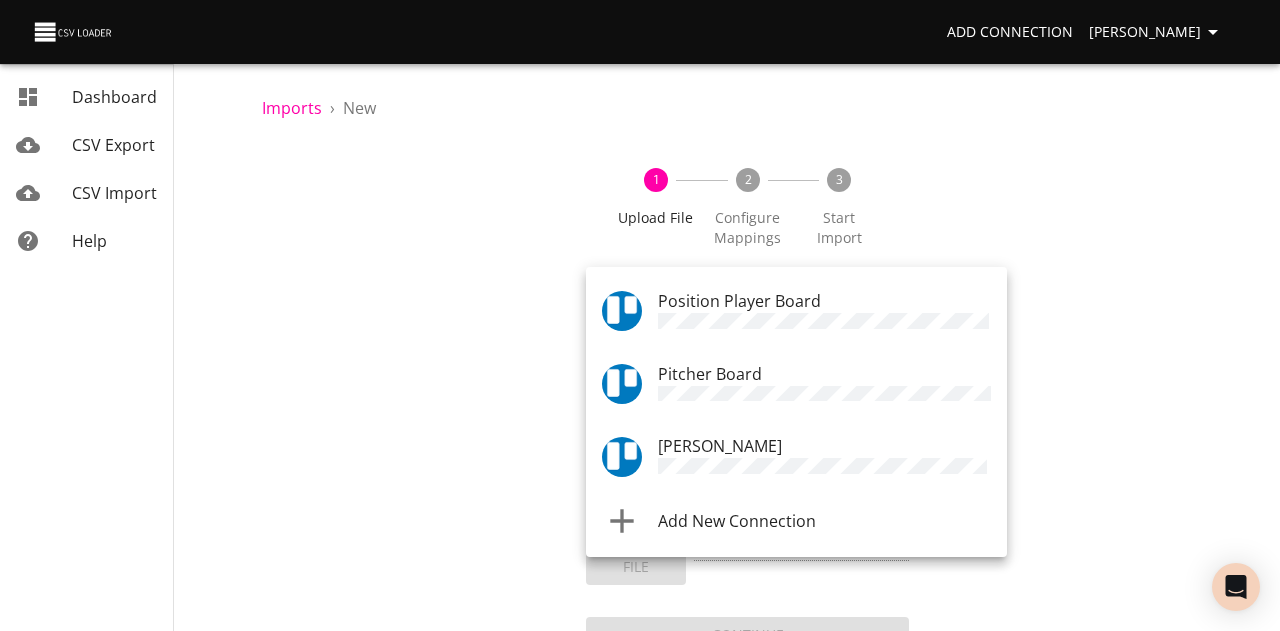 click at bounding box center [640, 315] 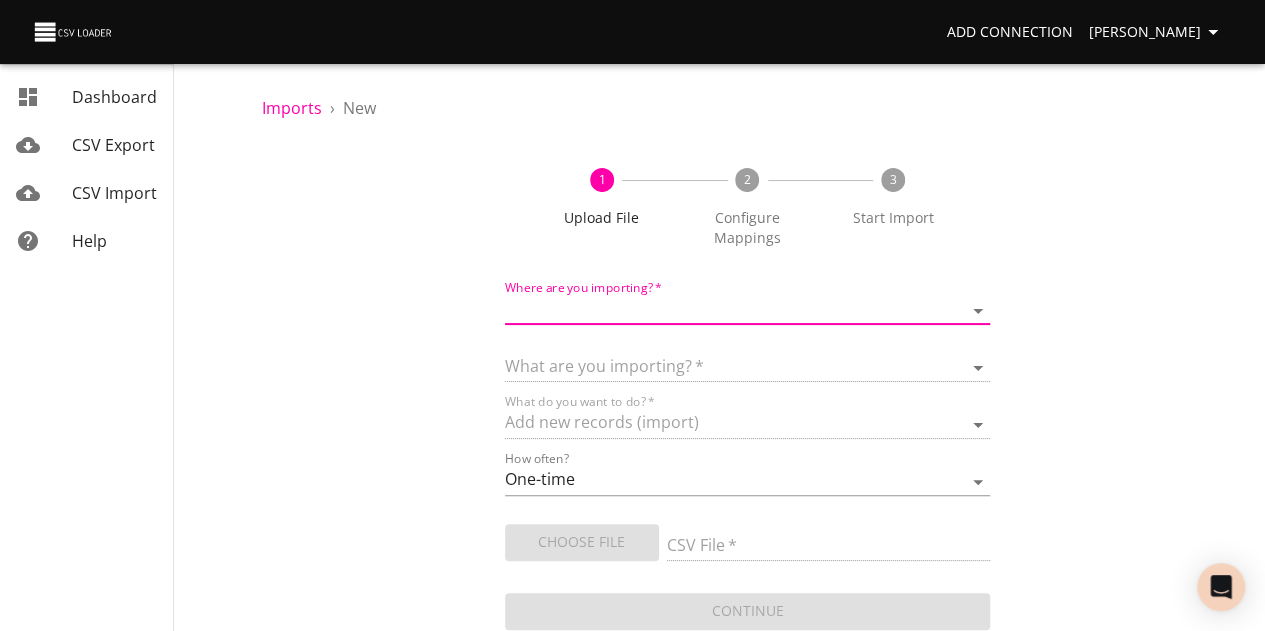 click on "CSV Import" at bounding box center [114, 193] 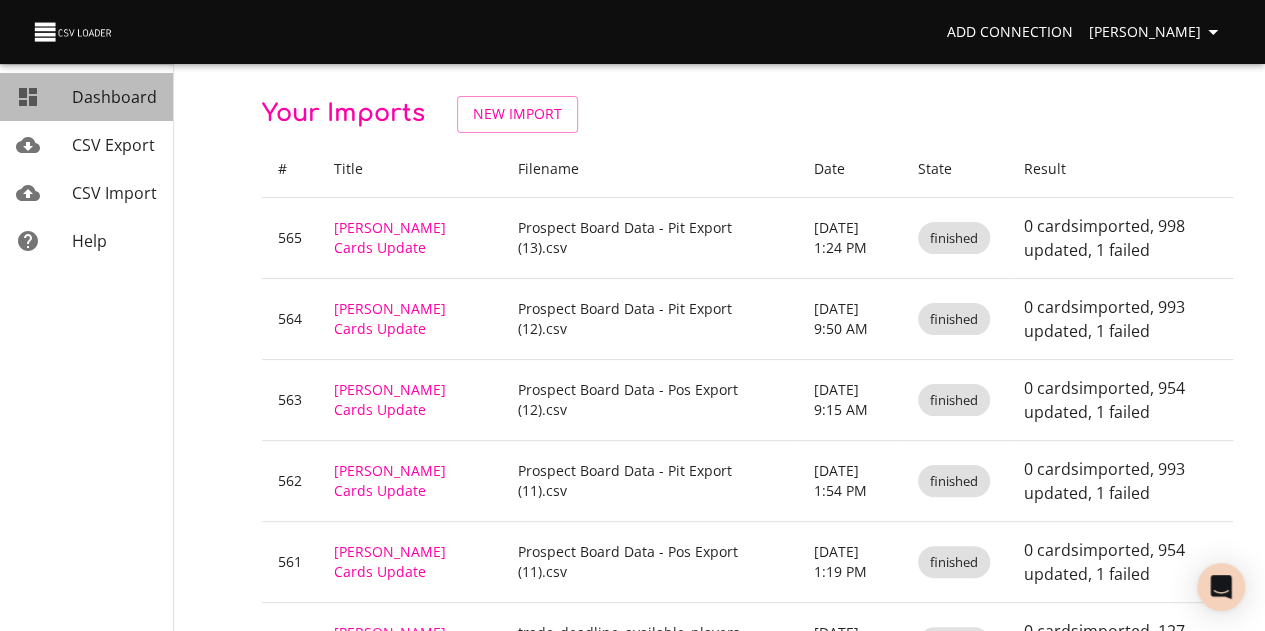click on "Dashboard" at bounding box center [114, 97] 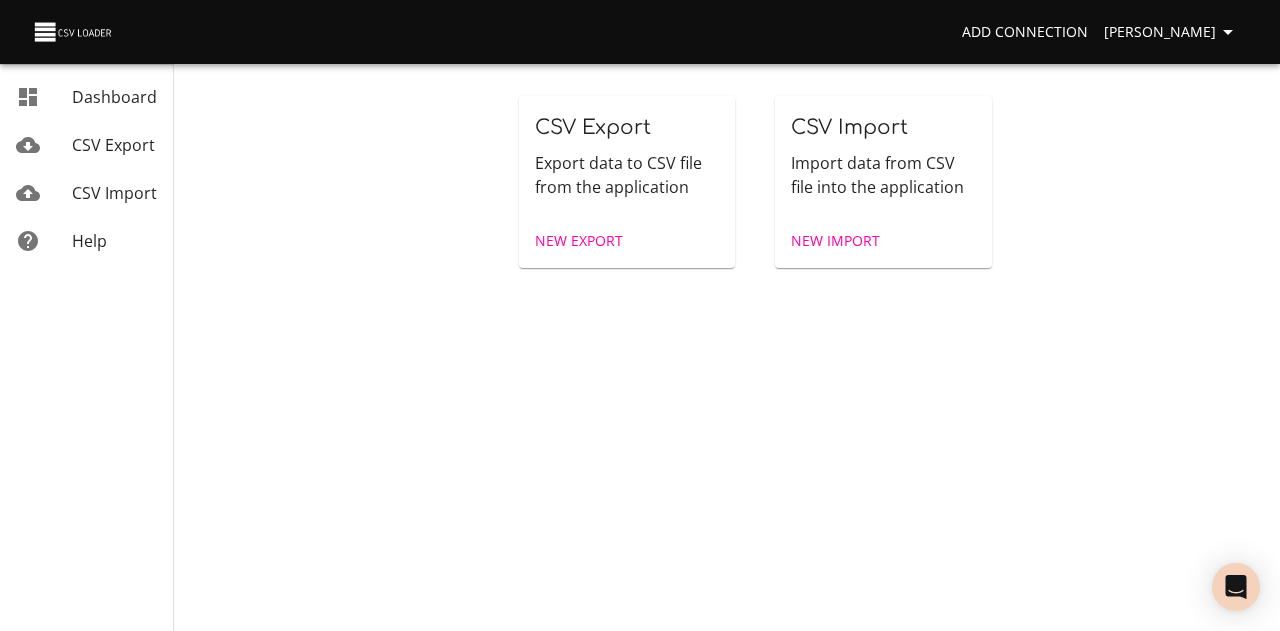 click on "New Import" at bounding box center (883, 241) 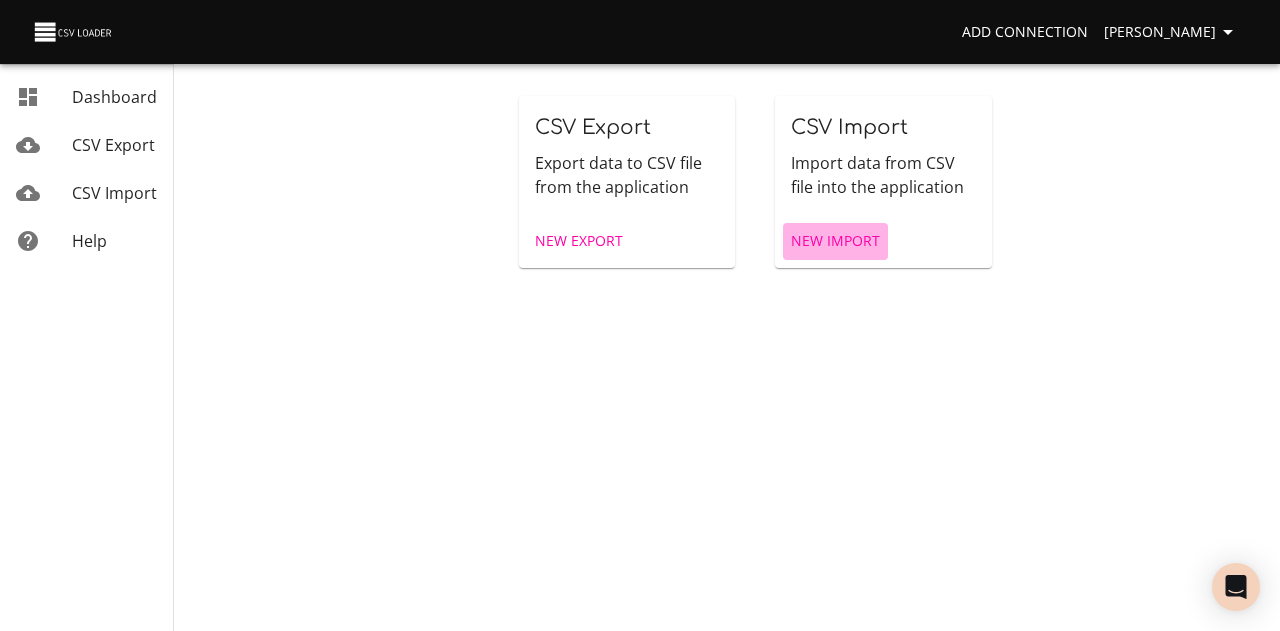 click on "New Import" at bounding box center (835, 241) 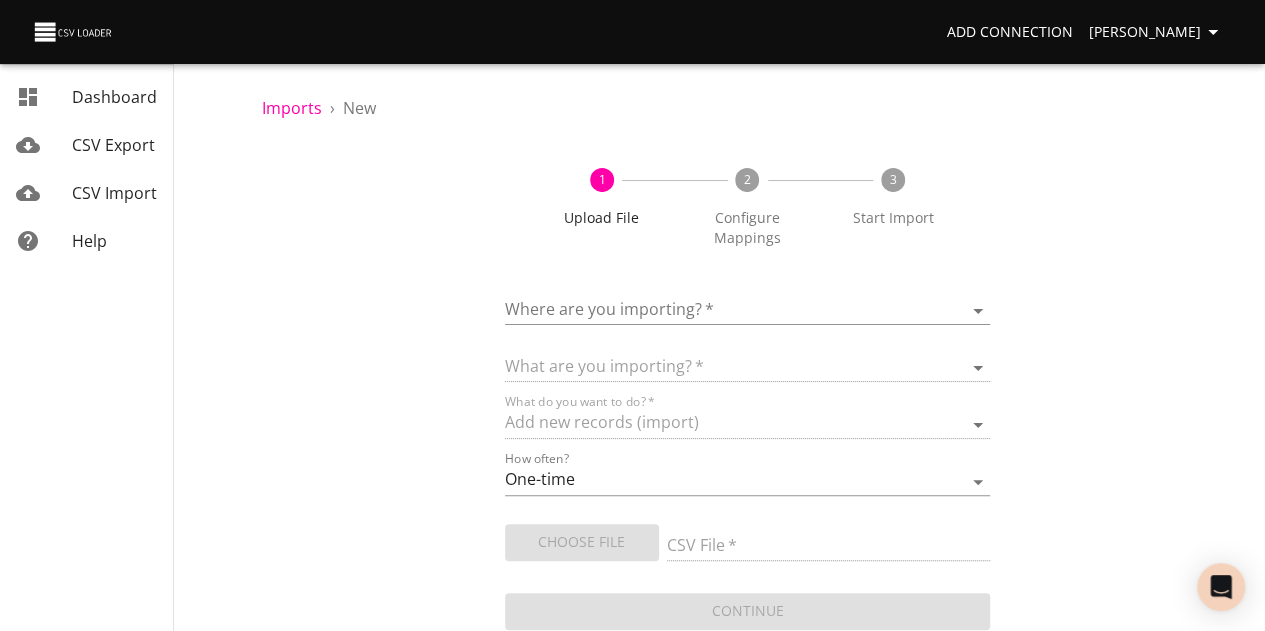 click on "Add Connection [PERSON_NAME]   Dashboard CSV Export CSV Import Help Imports › New 1 Upload File 2 Configure Mappings 3 Start Import Where are you importing?   * ​ What are you importing?   * What do you want to do?   * Add new records (import) How often? One-time Auto import Choose File CSV File   * Continue
Dashboard CSV Export CSV Import Help" at bounding box center [632, 315] 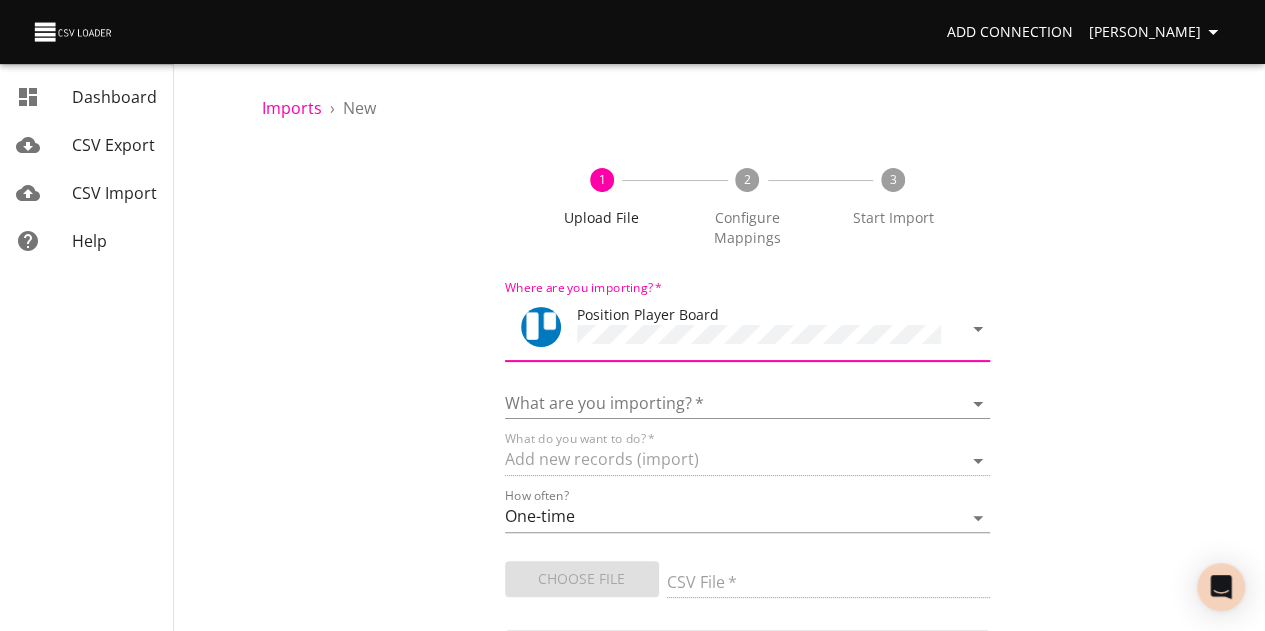click on "What are you importing?   * Boards Cards Checkitems Checklists" at bounding box center (748, 396) 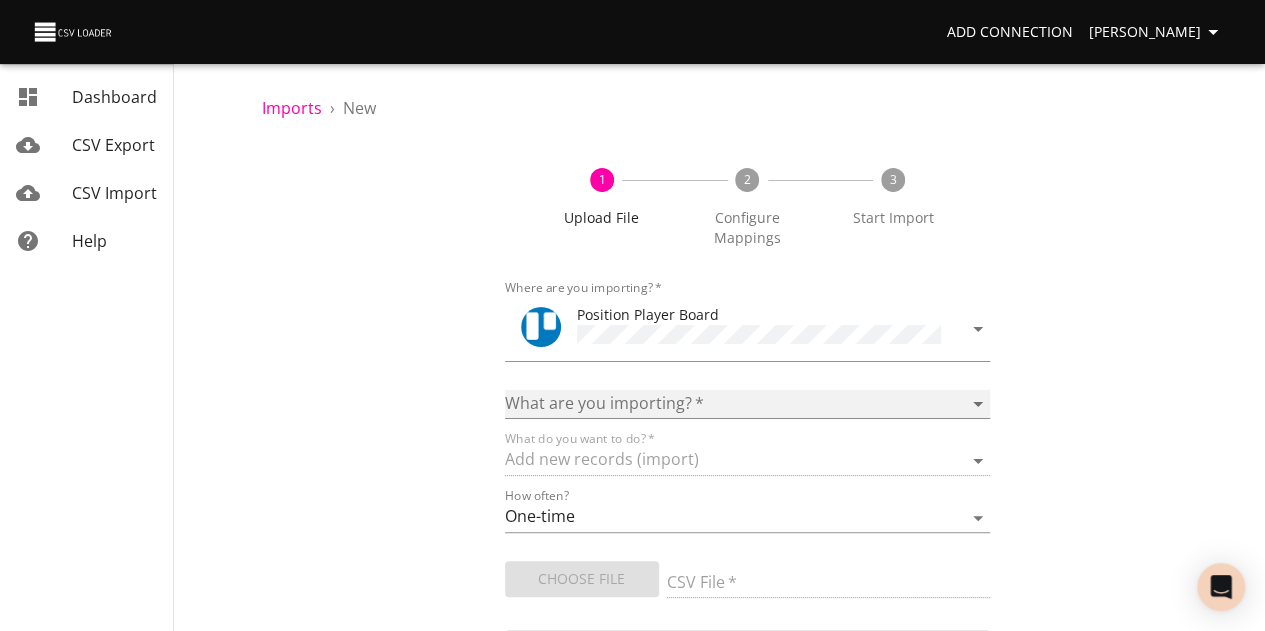 click on "Boards Cards Checkitems Checklists" at bounding box center [748, 404] 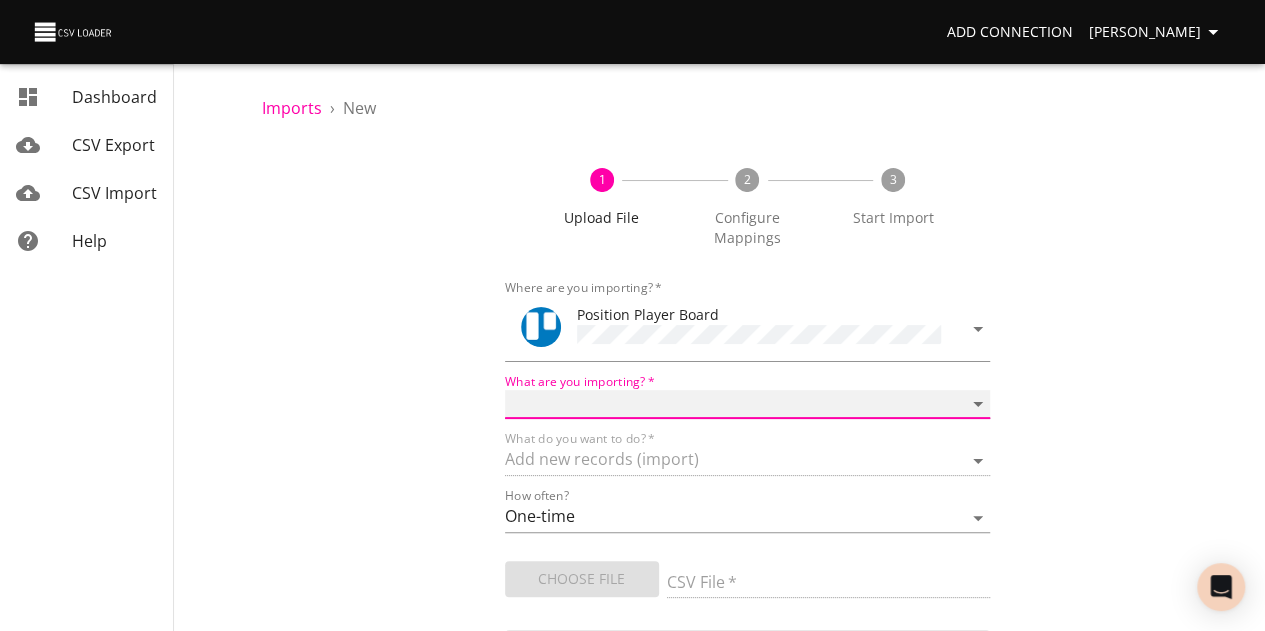 select on "cards" 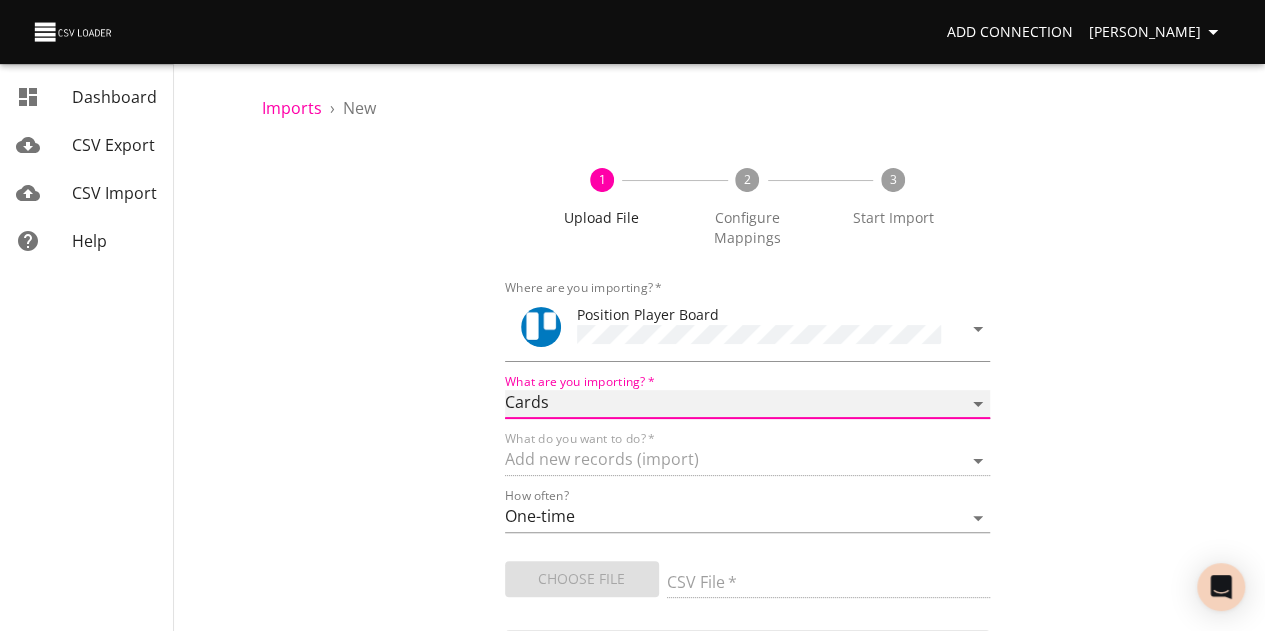 click on "Boards Cards Checkitems Checklists" at bounding box center (748, 404) 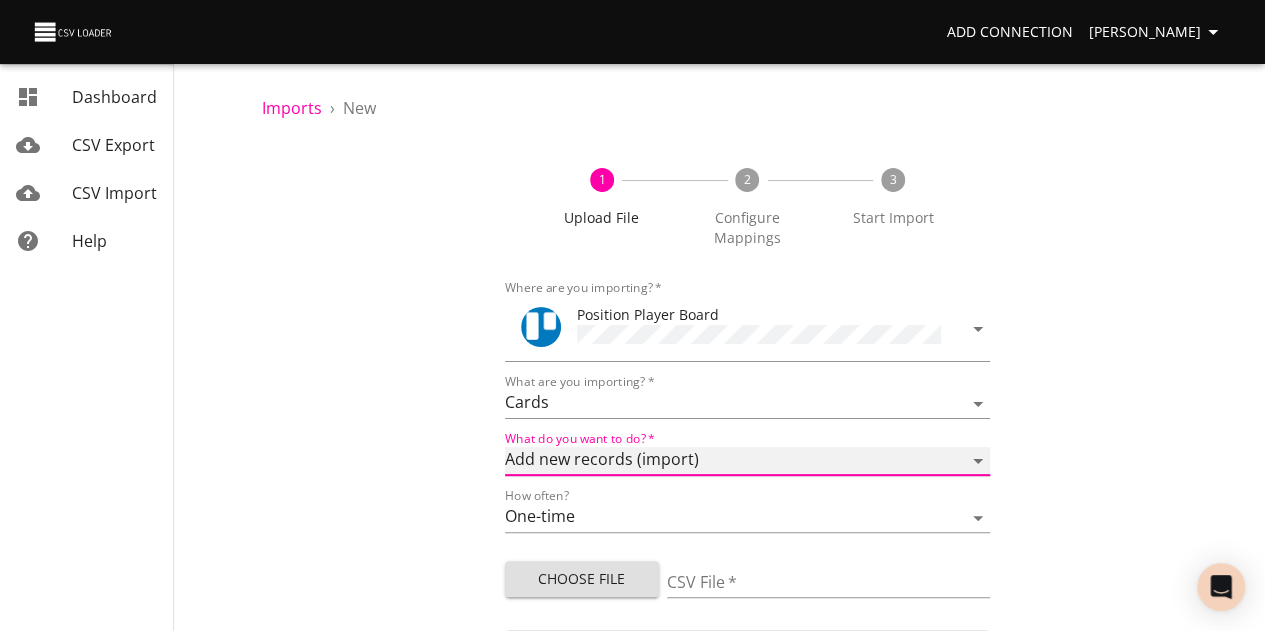 click on "Add new records (import) Update existing records (update) Add new and update existing records (upsert)" at bounding box center (748, 461) 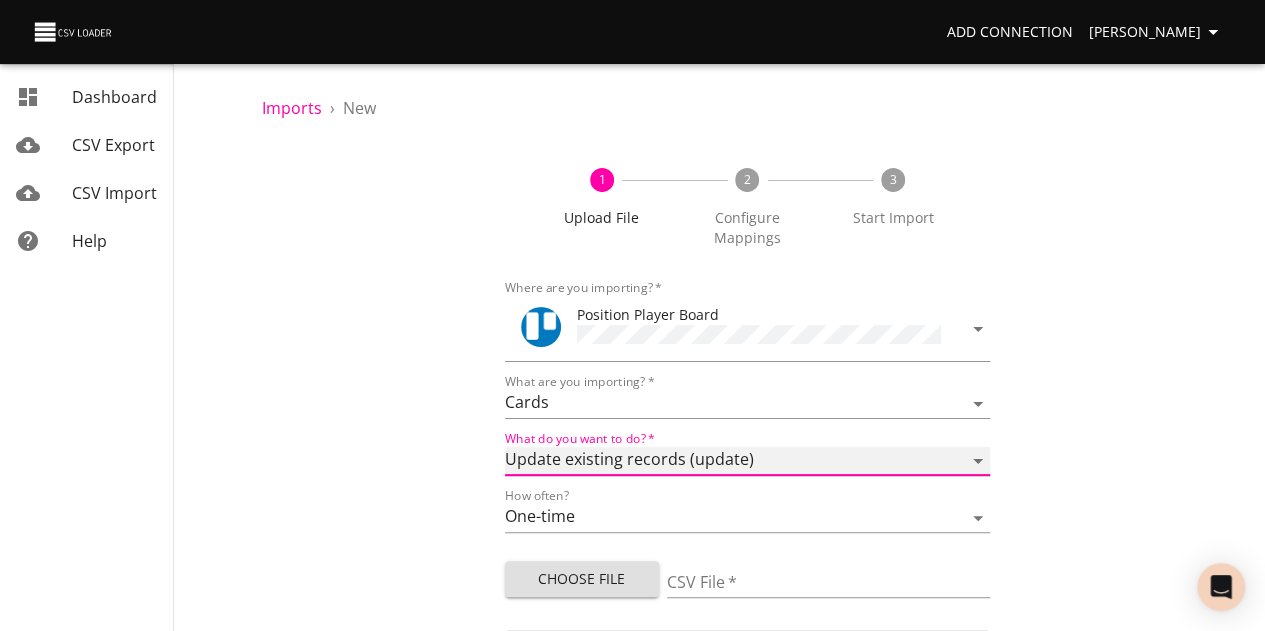 click on "Add new records (import) Update existing records (update) Add new and update existing records (upsert)" at bounding box center (748, 461) 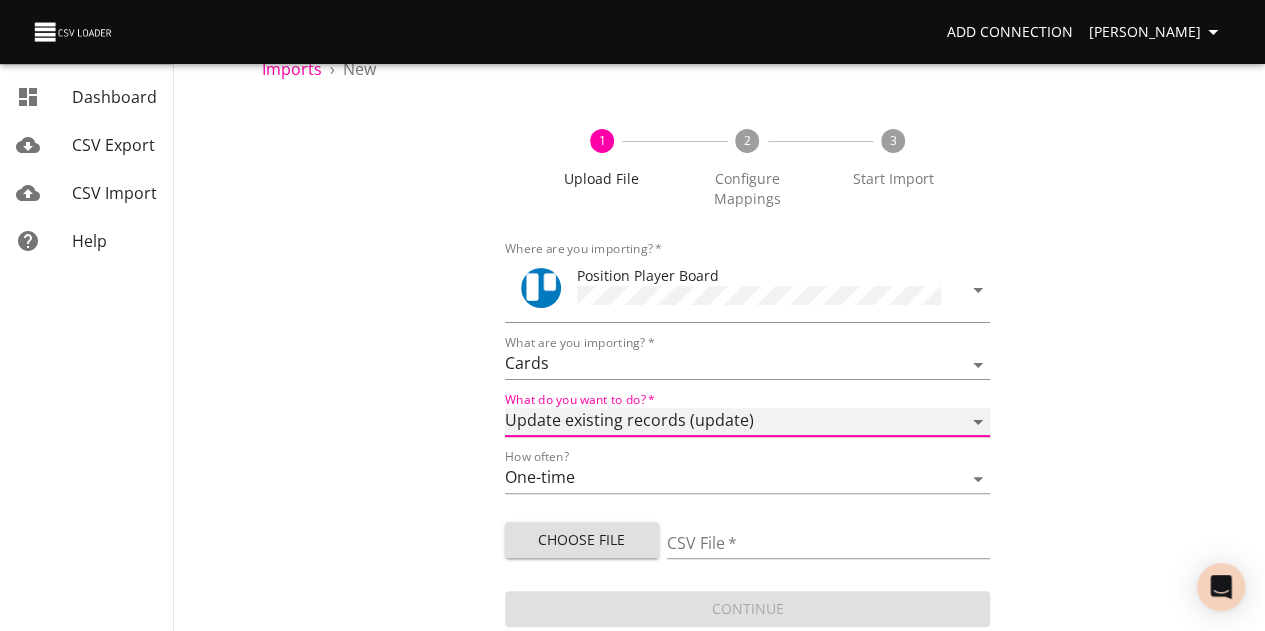 scroll, scrollTop: 59, scrollLeft: 0, axis: vertical 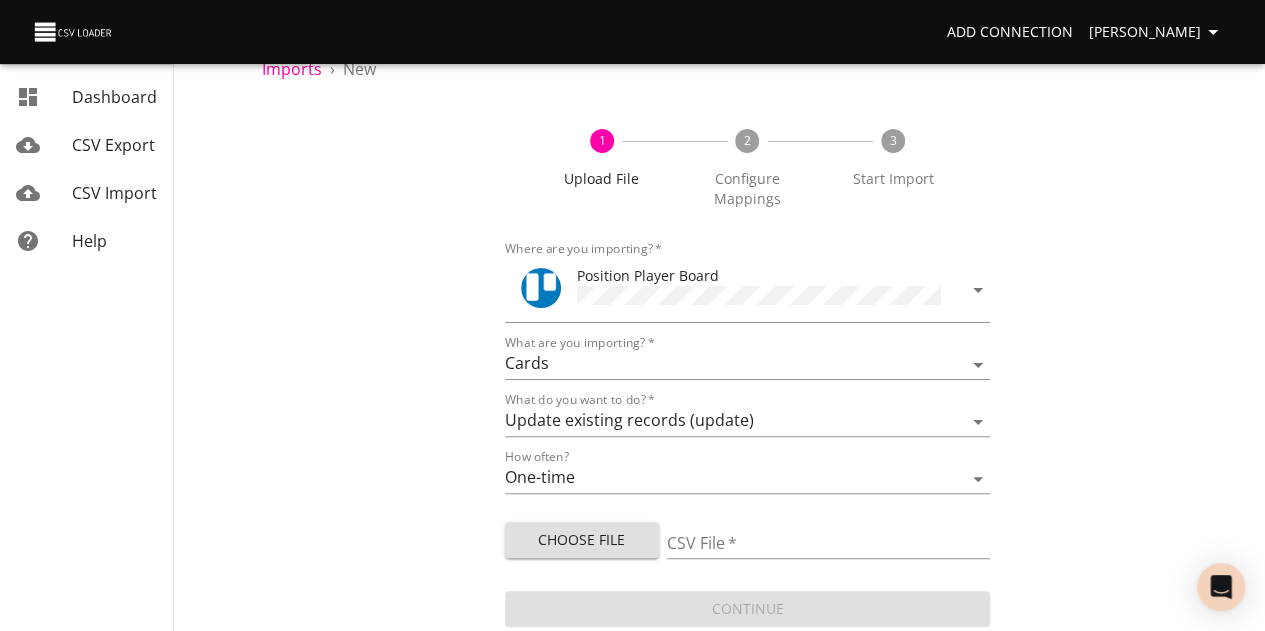 click on "Choose File" at bounding box center [582, 540] 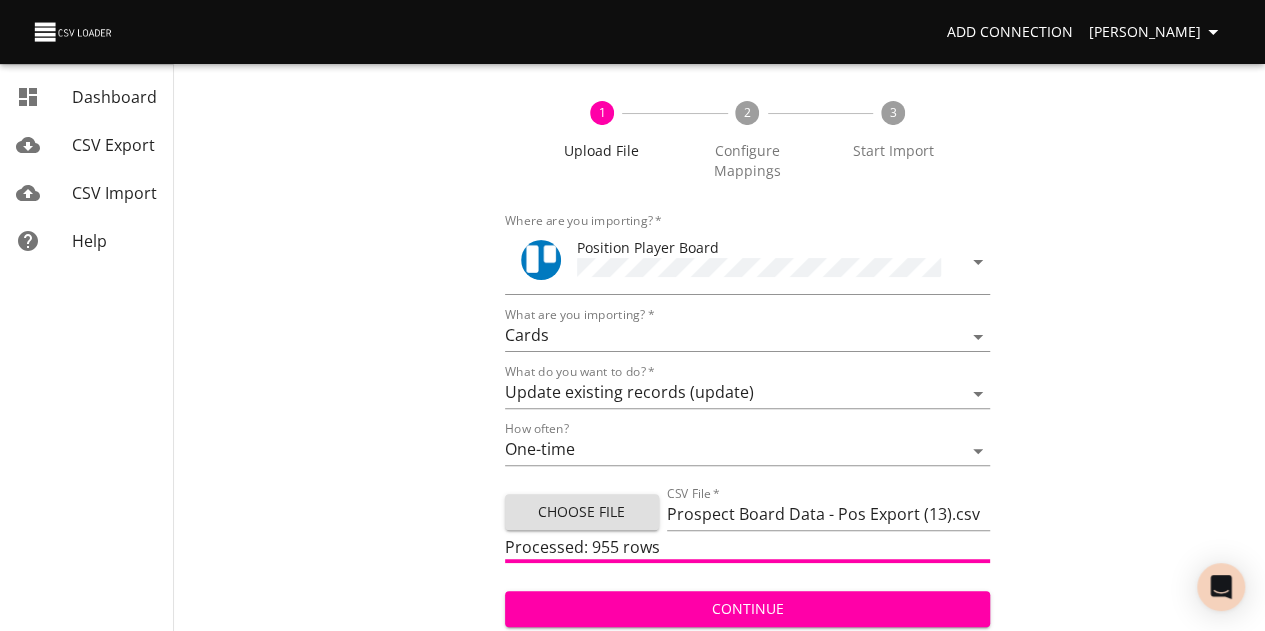 scroll, scrollTop: 87, scrollLeft: 0, axis: vertical 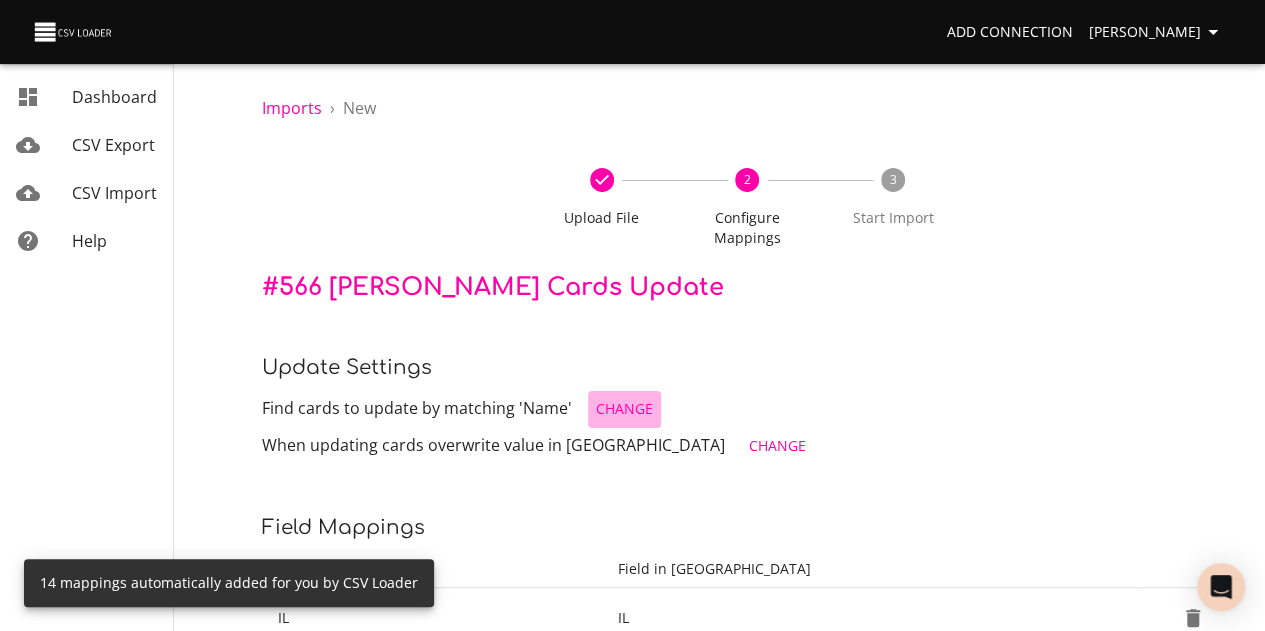 click on "Change" at bounding box center (624, 409) 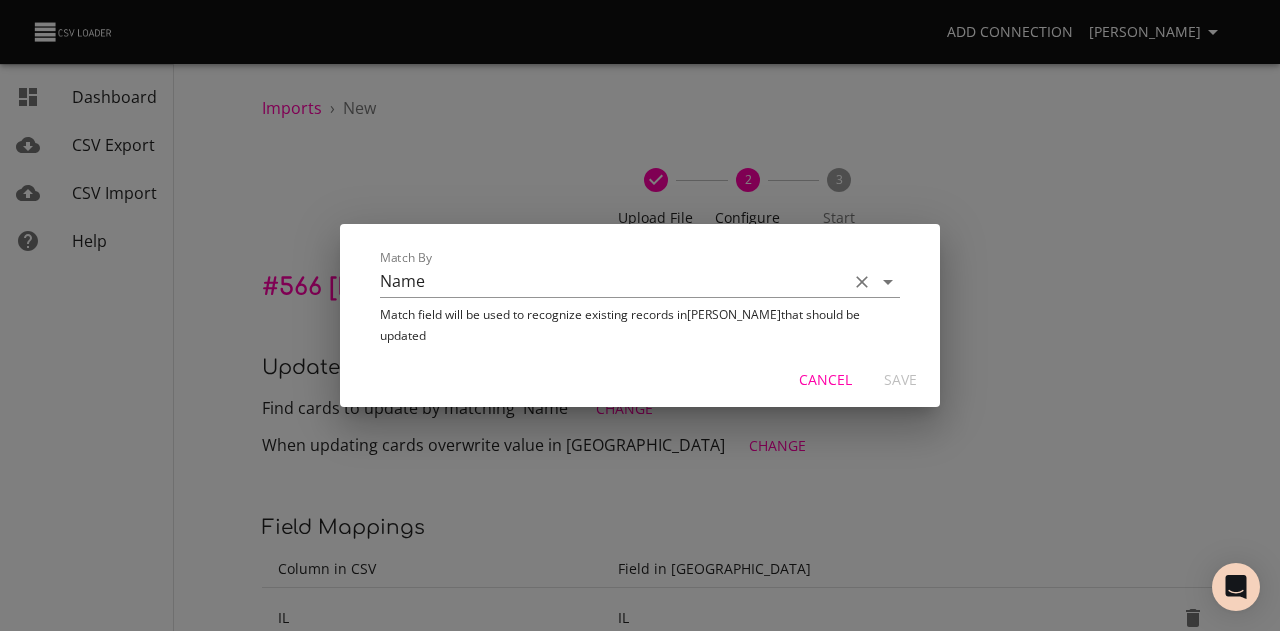 click on "Name" at bounding box center (609, 281) 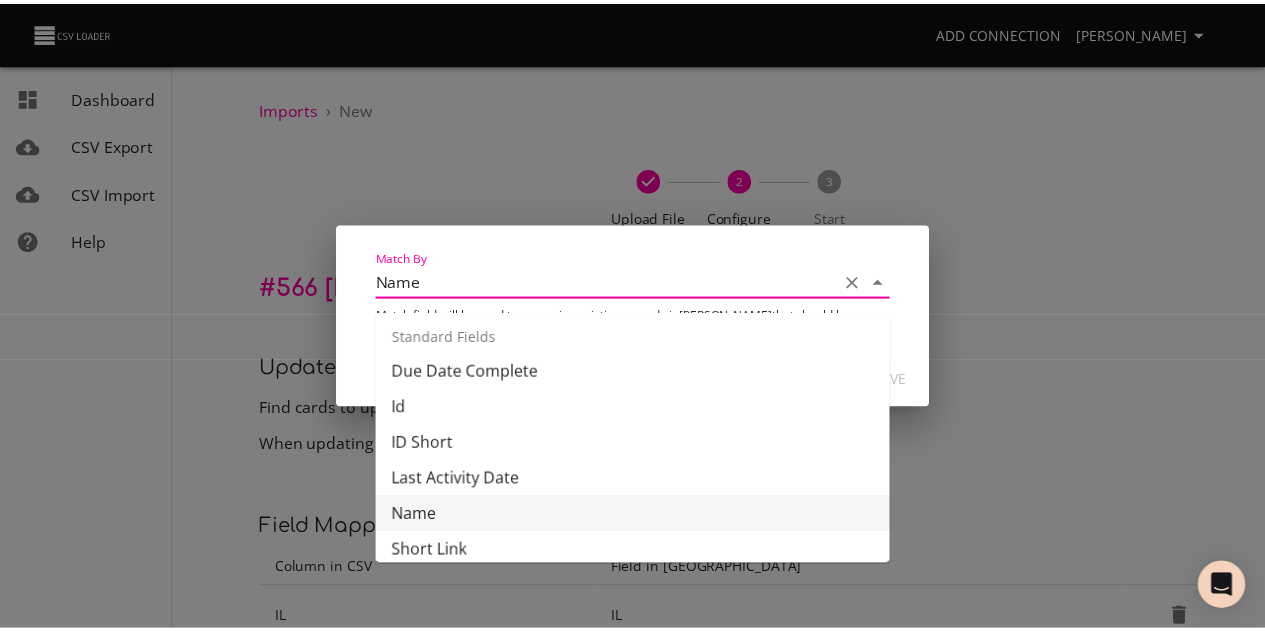 scroll, scrollTop: 200, scrollLeft: 0, axis: vertical 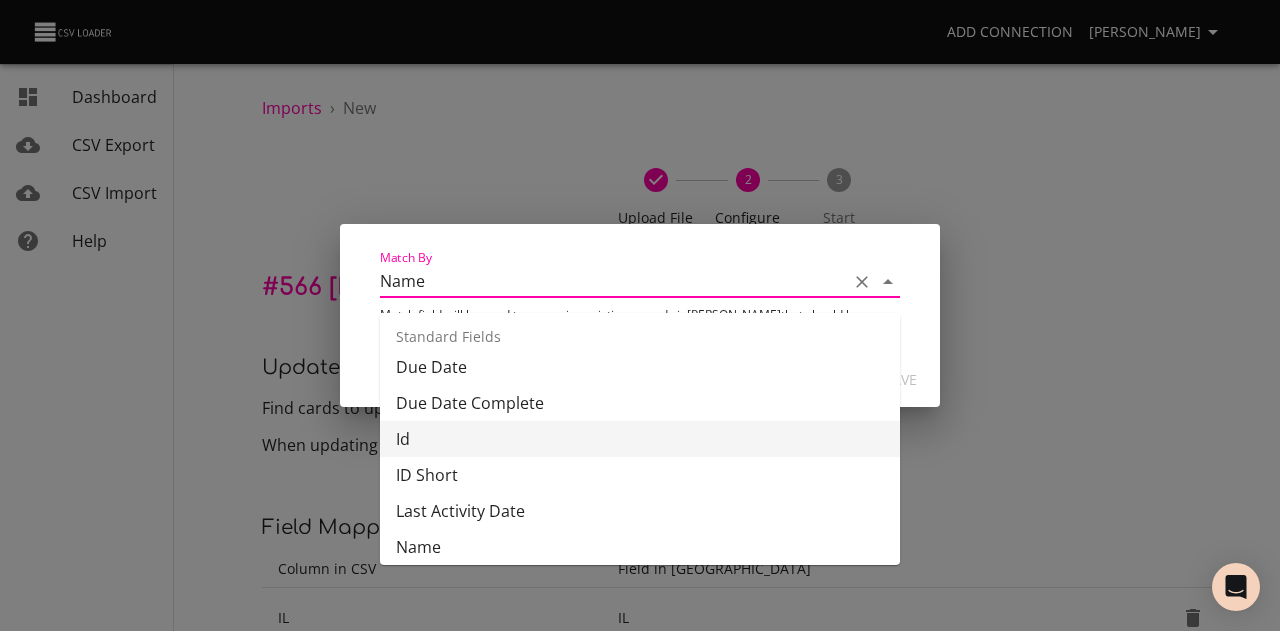 click on "Id" at bounding box center [640, 439] 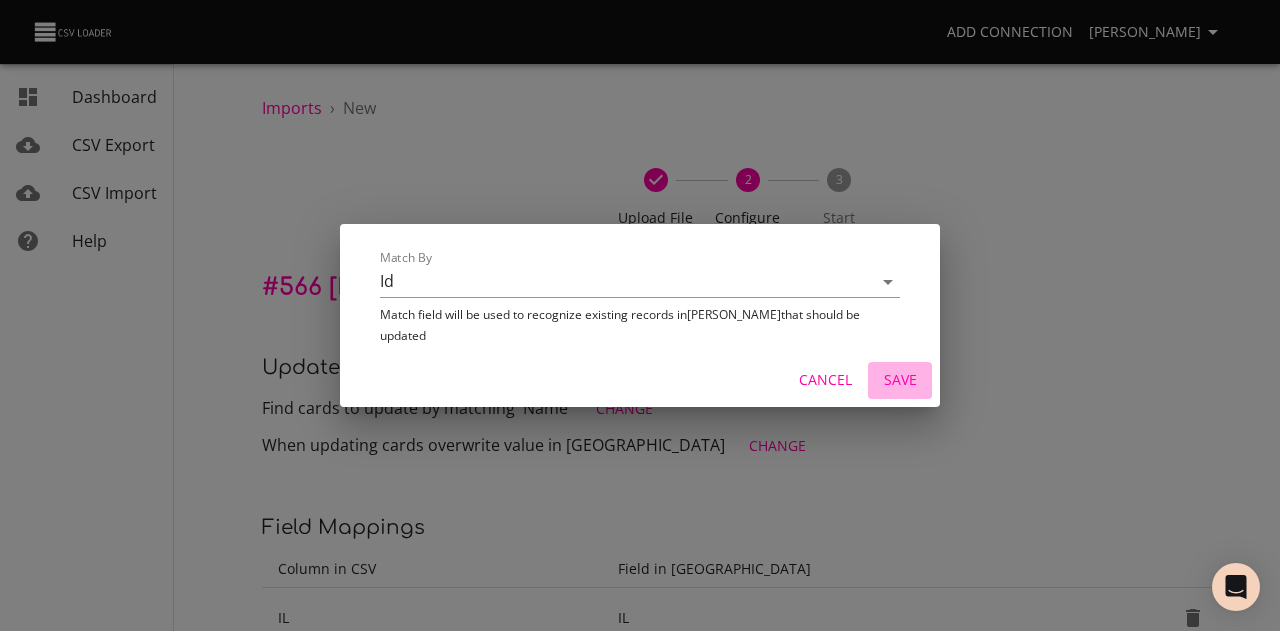 click on "Save" at bounding box center [900, 380] 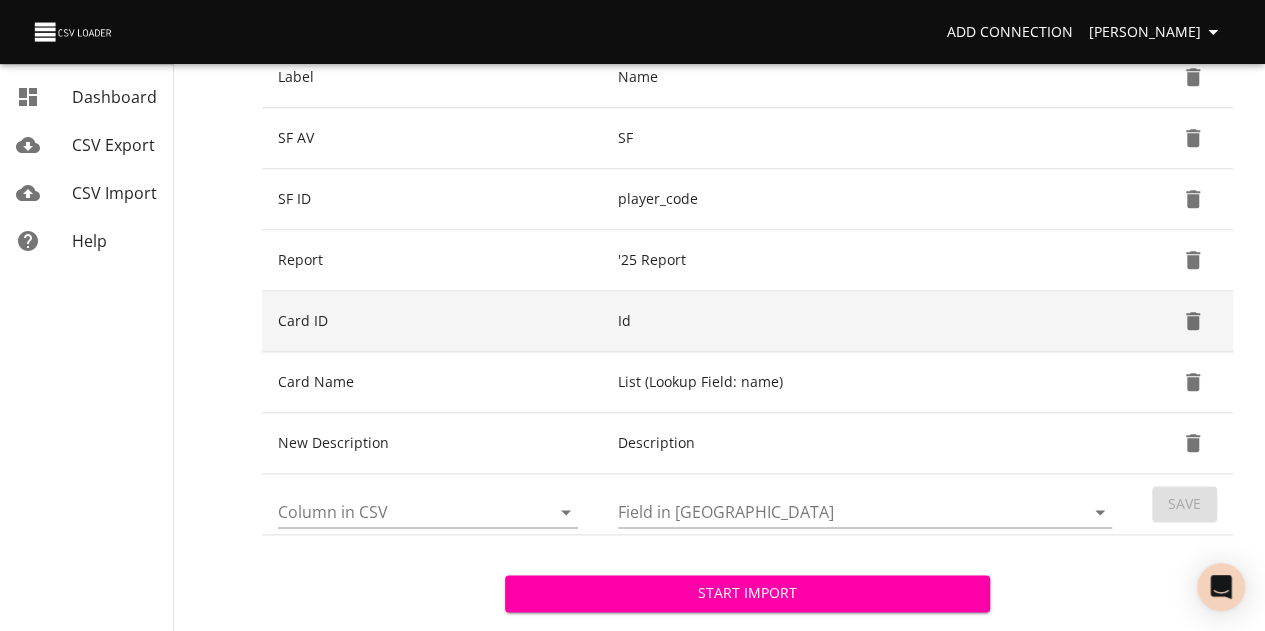 scroll, scrollTop: 1000, scrollLeft: 0, axis: vertical 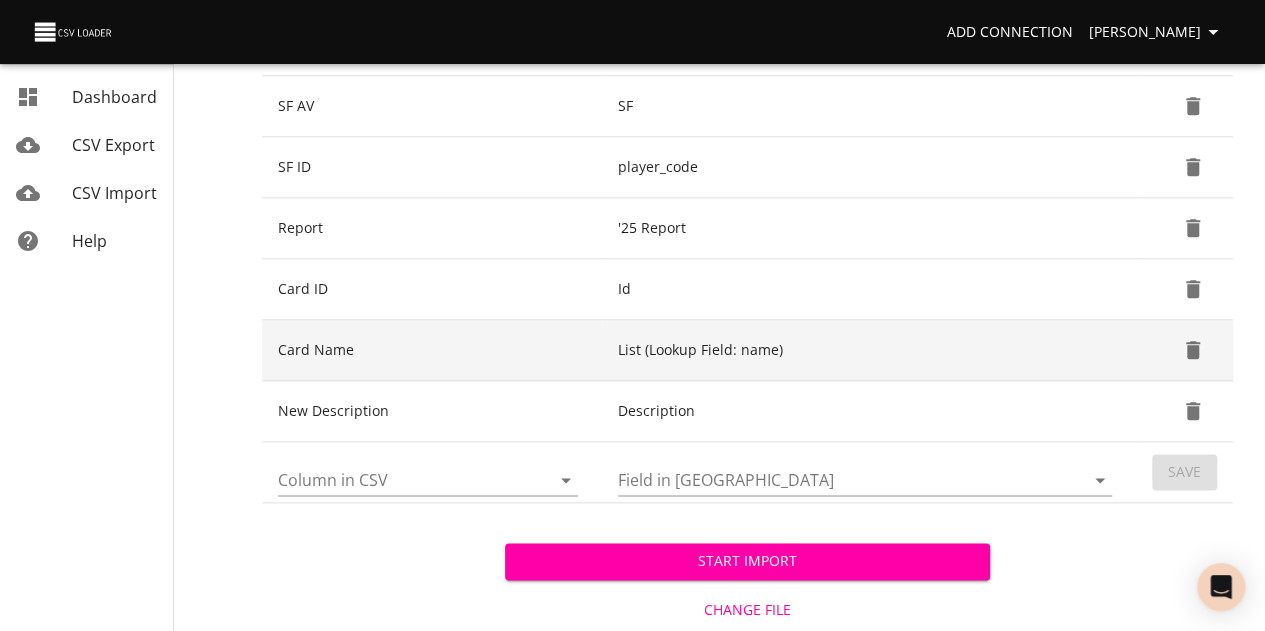 click 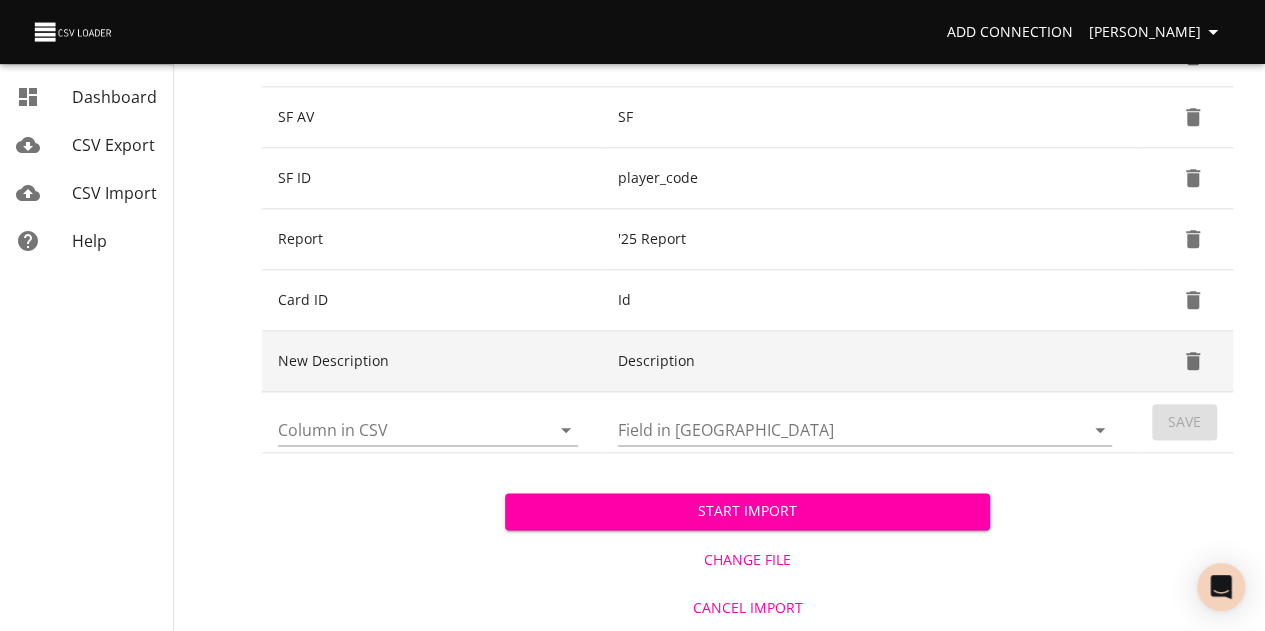 scroll, scrollTop: 983, scrollLeft: 0, axis: vertical 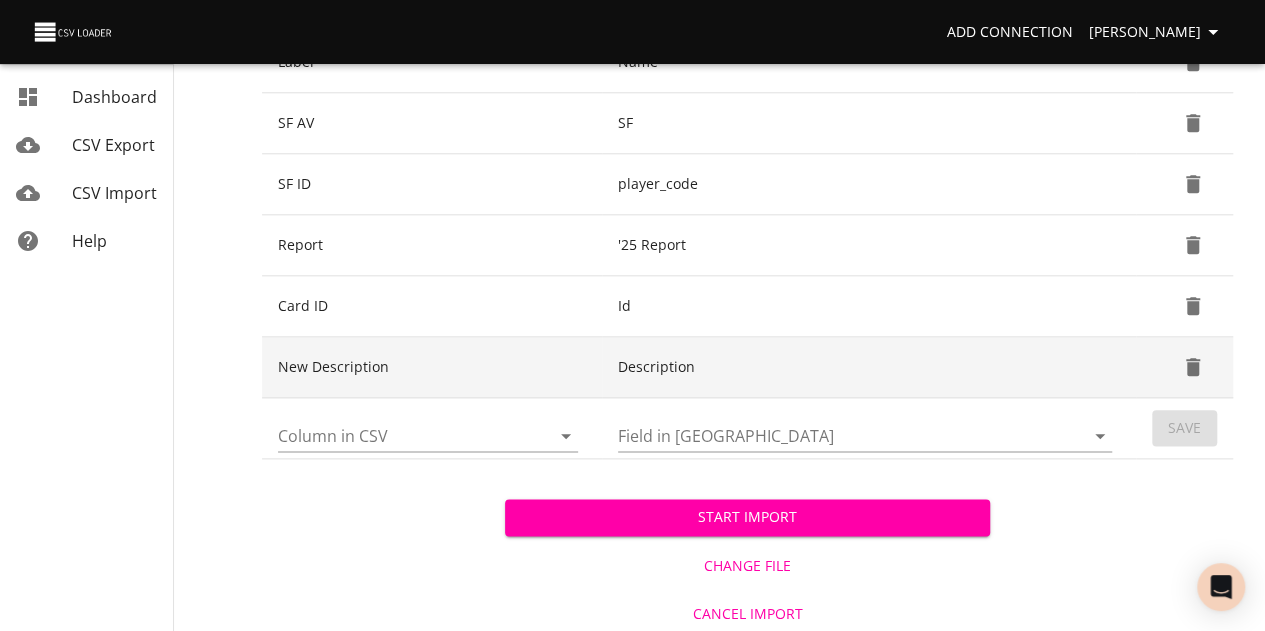click 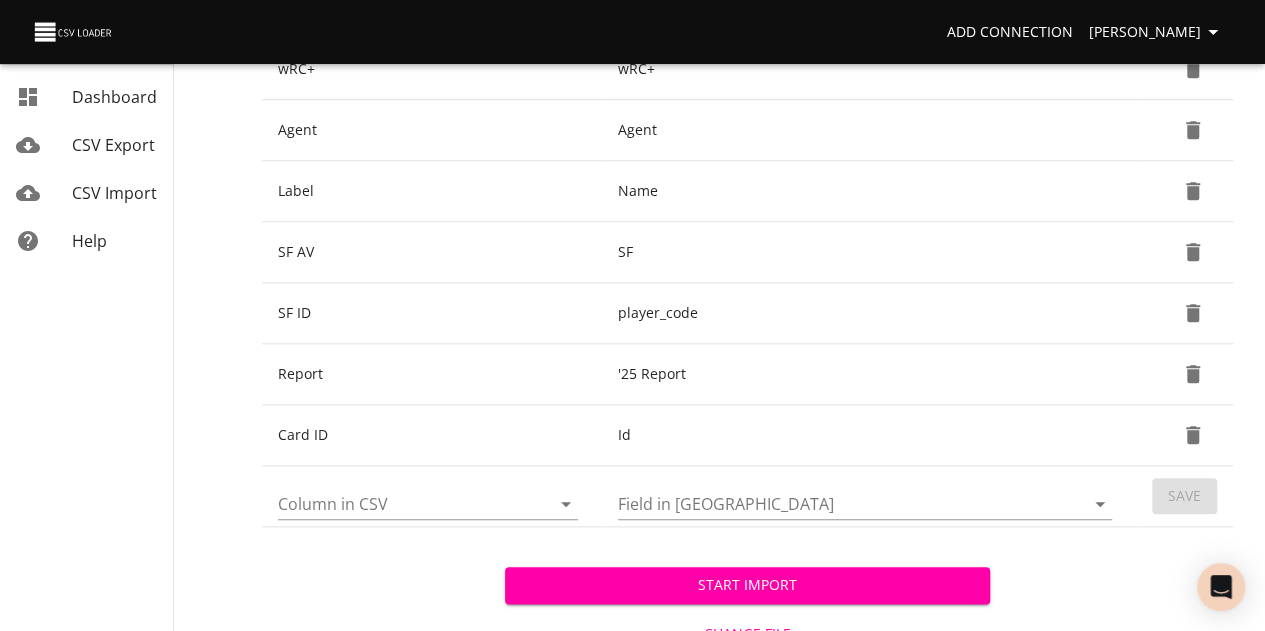scroll, scrollTop: 922, scrollLeft: 0, axis: vertical 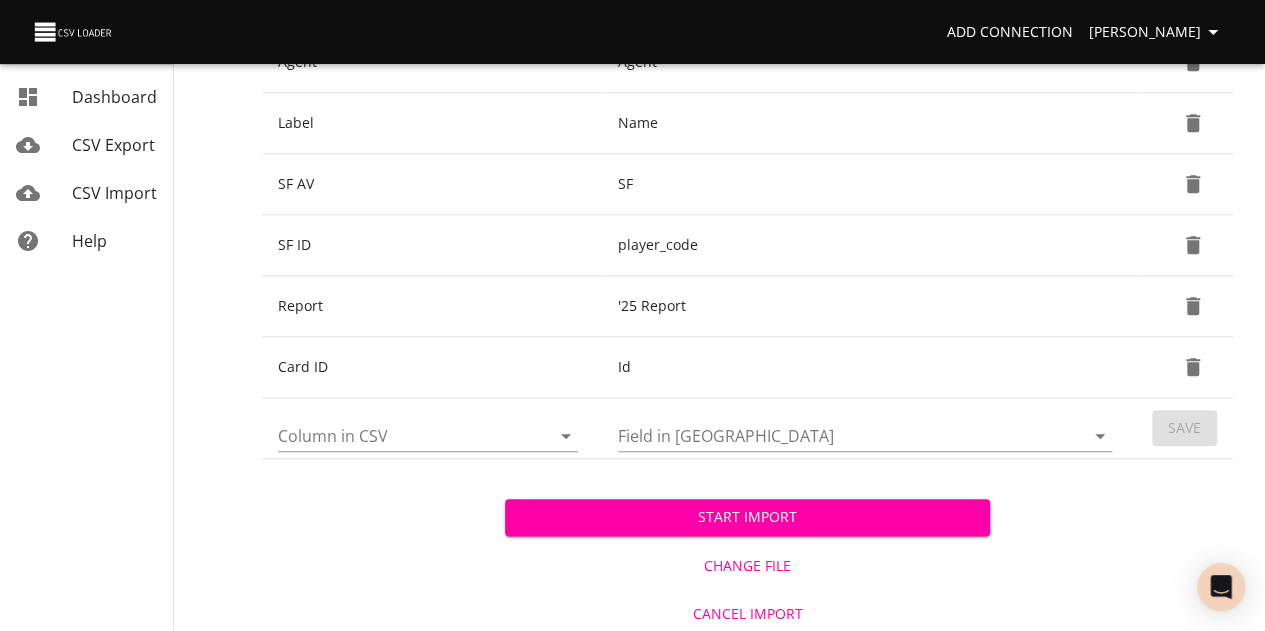 click on "Start Import Change File Cancel Import" at bounding box center [747, 548] 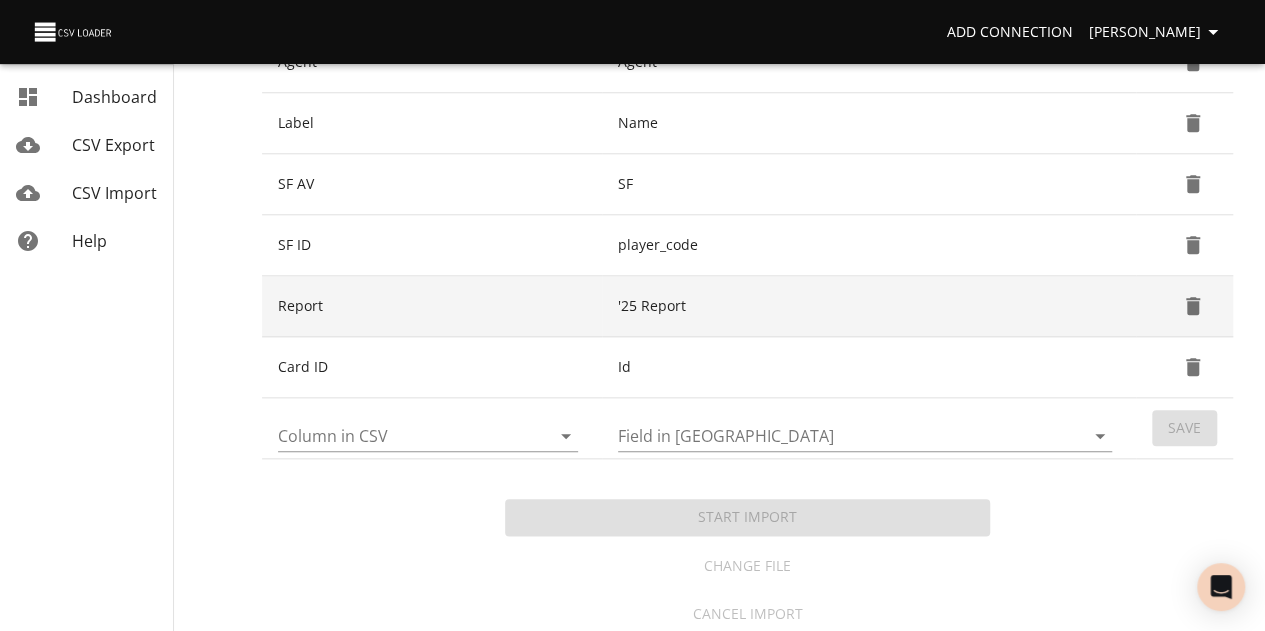scroll, scrollTop: 0, scrollLeft: 0, axis: both 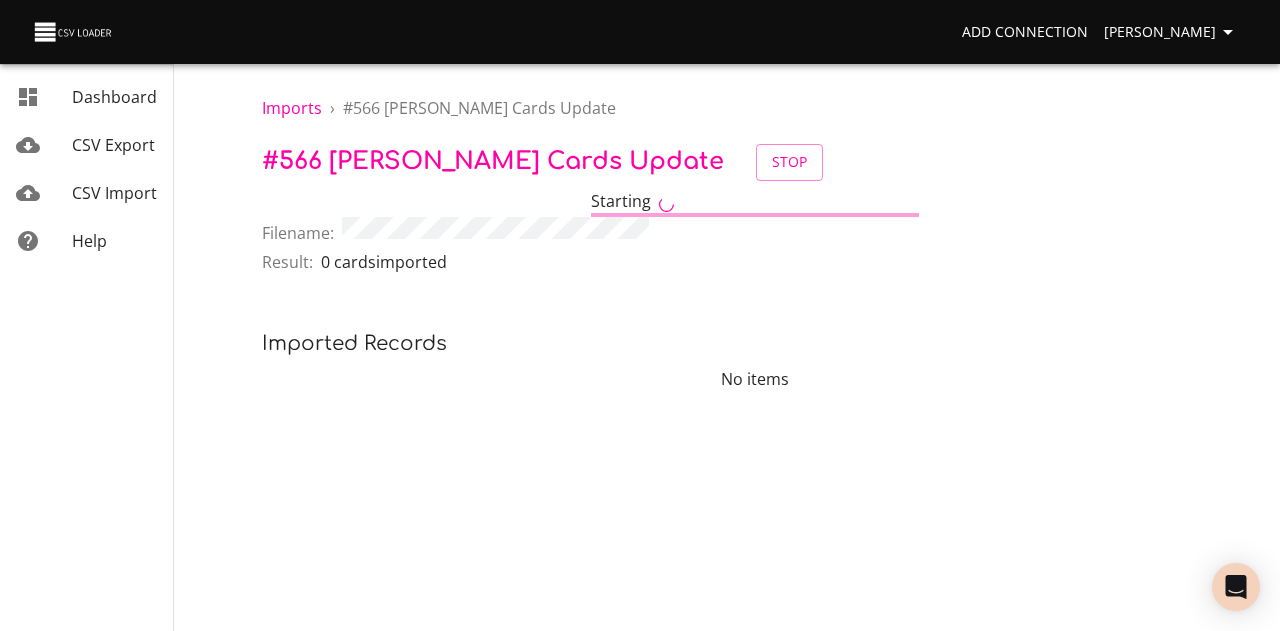 drag, startPoint x: 1153, startPoint y: 227, endPoint x: 1137, endPoint y: 227, distance: 16 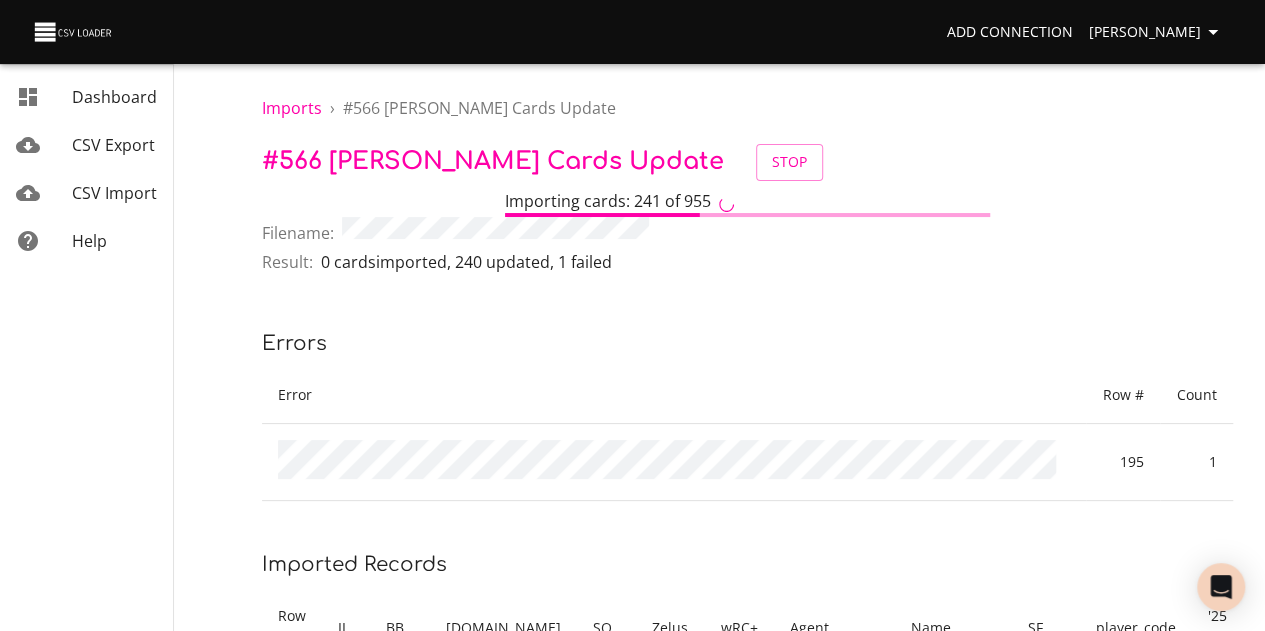 click on "Imports › # 566   [PERSON_NAME] Cards Update # 566   [PERSON_NAME] Cards Update Stop Importing cards: 241 of 955 Filename: Result: 0   cards  imported , 240 updated , 1 failed Errors Error Row # Count 195 1 Imported records Row # IL BB [DOMAIN_NAME] SO Zelus wRC+ Agent Name SF player_code '25 Report Id 1 Open 2 Open 3 Open 4 Open 5 Open 6 Open 7 Open 8 Open 9 Open 10 Open 11 Open 12 Open 13 Open 14 Open 15 Open 16 Open 17 Open 18 Open 19 Open 20 Open 21 Open 22 Open 23 Open 24 Open 25 Open 26 Open 27 Open 28 Open 29 Open 30 Open 31 Open 32 Open 33 Open 34 Open 35 Open 36 Open 37 Open 38 Open 39 Open 40 Open 41 Open 42 Open 43 Open 44 Open 45 Open 46 Open 47 Open 48 Open 49 Open 50 Open Rows per page: 50 1-50 of 240" at bounding box center [747, 2735] 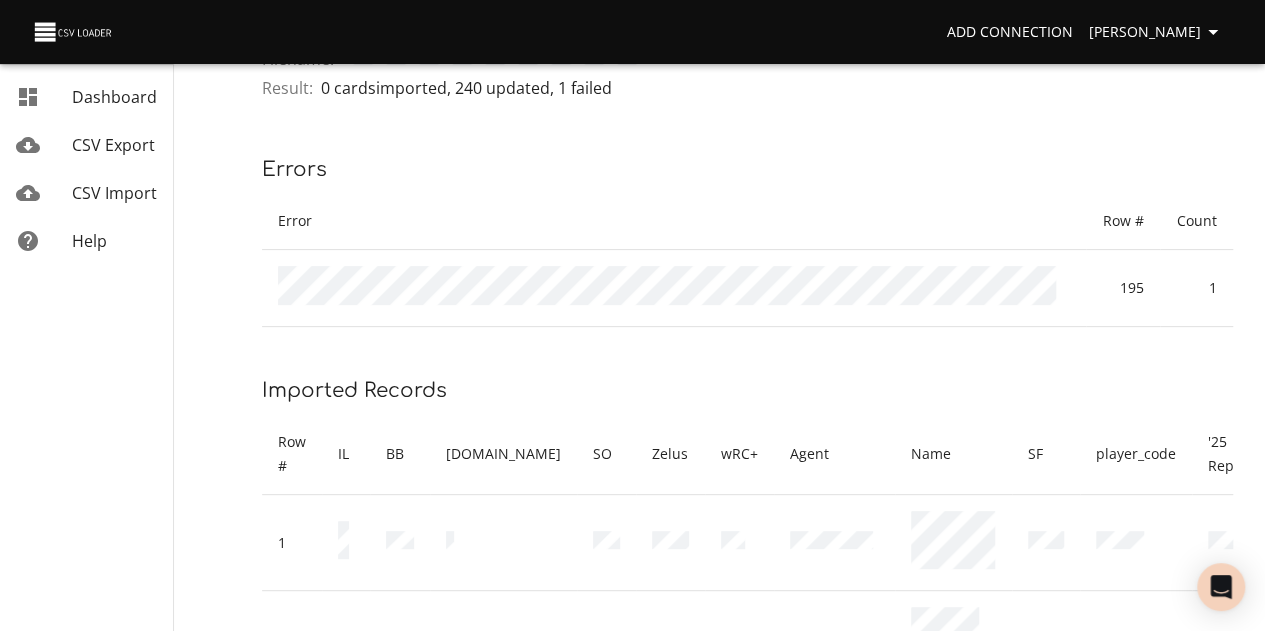 scroll, scrollTop: 0, scrollLeft: 0, axis: both 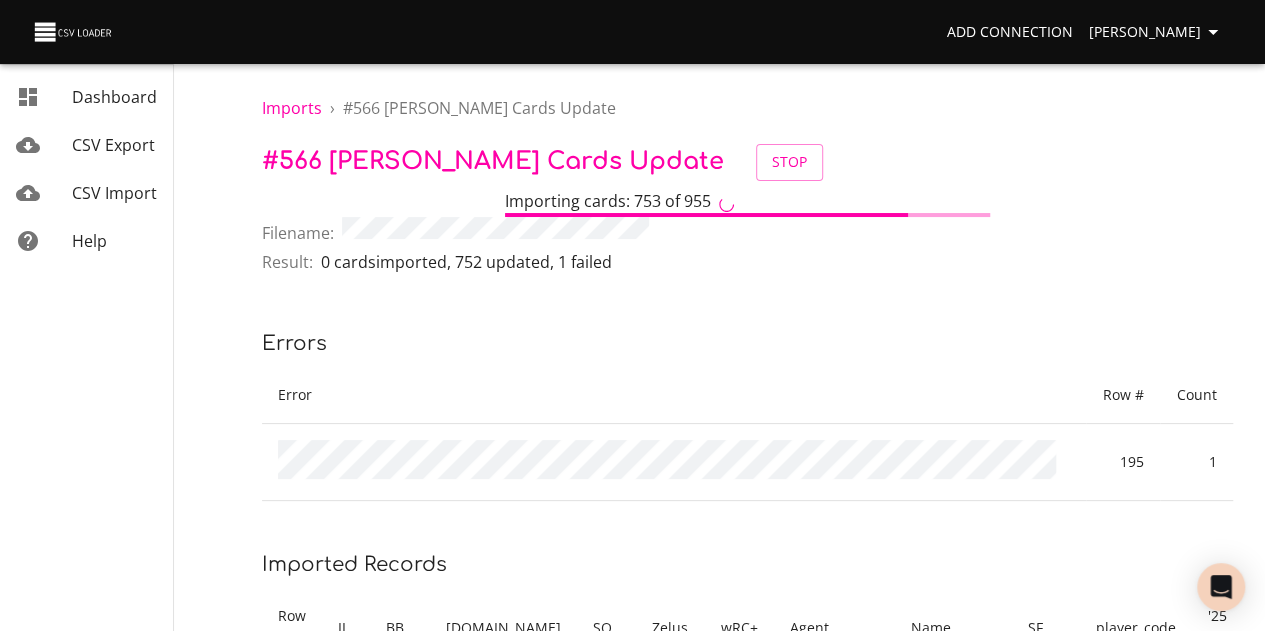 click on "Imports › # 566   [PERSON_NAME] Cards Update # 566   [PERSON_NAME] Cards Update Stop Importing cards: 753 of 955 Filename: Result: 0   cards  imported , 752 updated , 1 failed Errors Error Row # Count 195 1 Imported records Row # IL BB [DOMAIN_NAME] SO Zelus wRC+ Agent Name SF player_code '25 Report Id 1 Open 2 Open 3 Open 4 Open 5 Open 6 Open 7 Open 8 Open 9 Open 10 Open 11 Open 12 Open 13 Open 14 Open 15 Open 16 Open 17 Open 18 Open 19 Open 20 Open 21 Open 22 Open 23 Open 24 Open 25 Open 26 Open 27 Open 28 Open 29 Open 30 Open 31 Open 32 Open 33 Open 34 Open 35 Open 36 Open 37 Open 38 Open 39 Open 40 Open 41 Open 42 Open 43 Open 44 Open 45 Open 46 Open 47 Open 48 Open 49 Open 50 Open Rows per page: 50 1-50 of 752" at bounding box center (747, 2735) 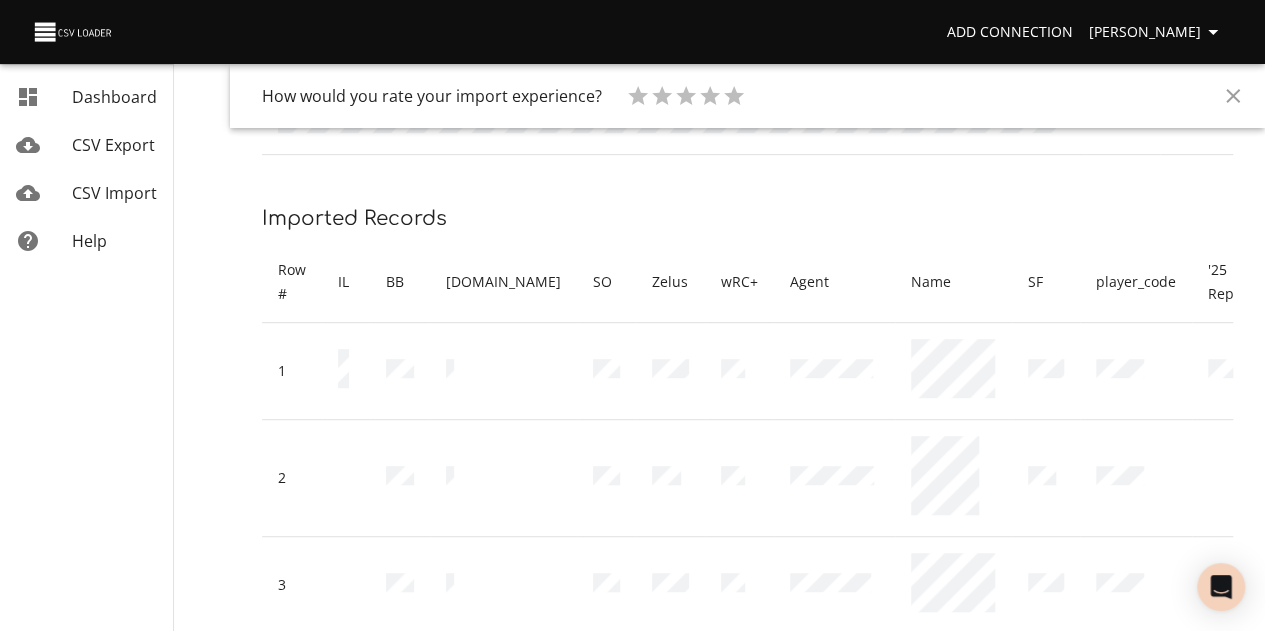 scroll, scrollTop: 0, scrollLeft: 0, axis: both 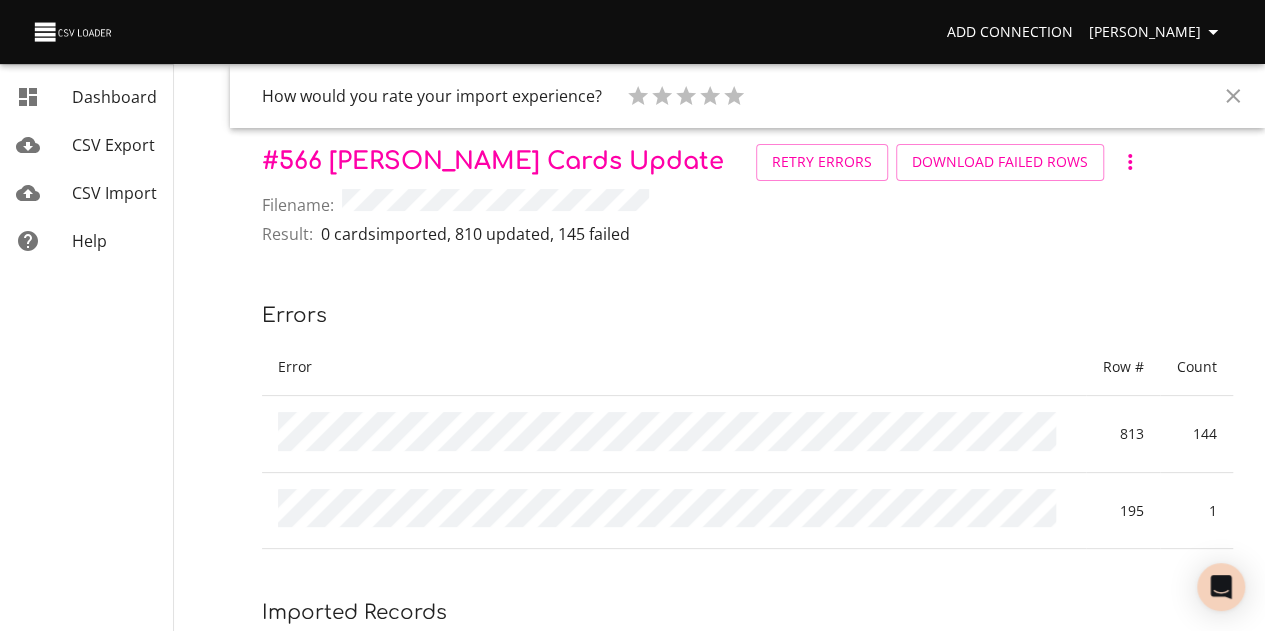 drag, startPoint x: 870, startPoint y: 287, endPoint x: 904, endPoint y: 282, distance: 34.36568 